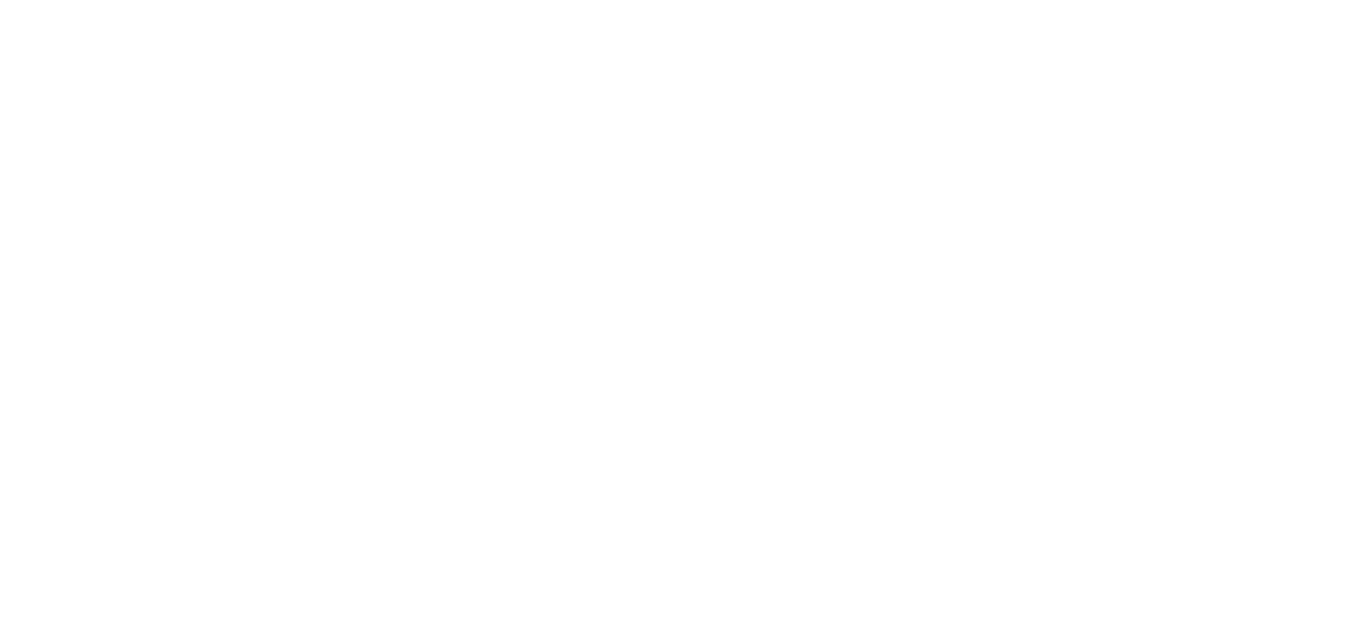 scroll, scrollTop: 0, scrollLeft: 0, axis: both 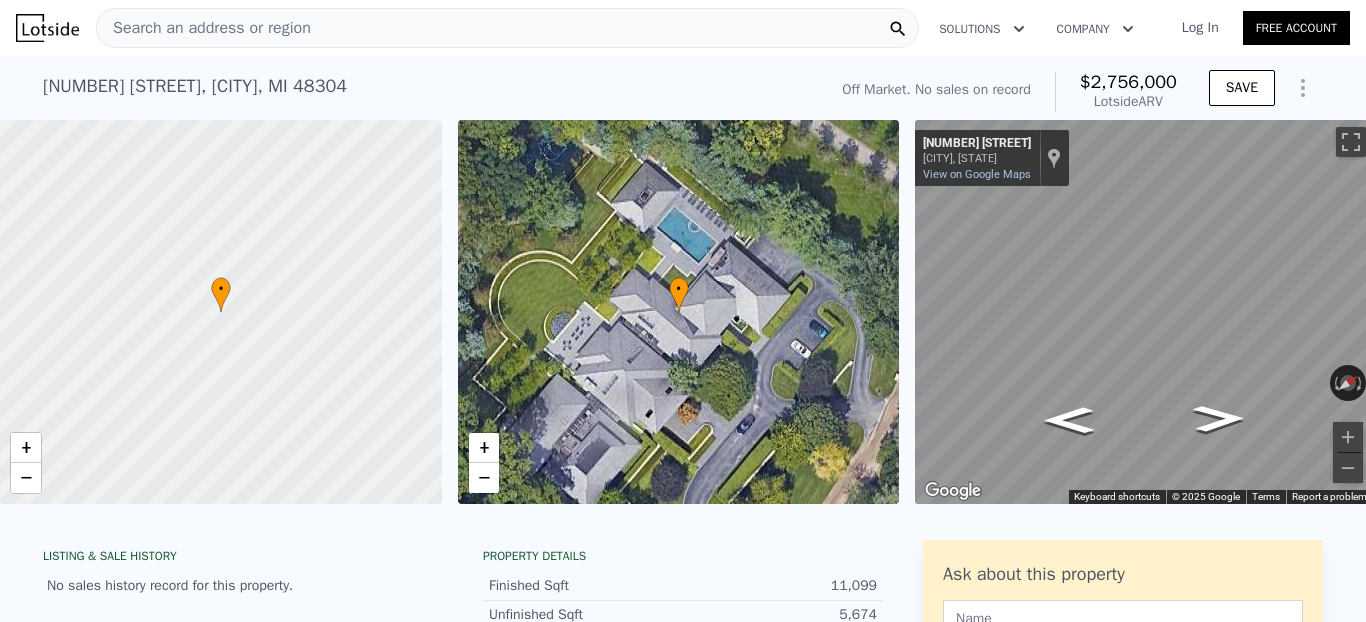 click on "Search an address or region" at bounding box center [507, 28] 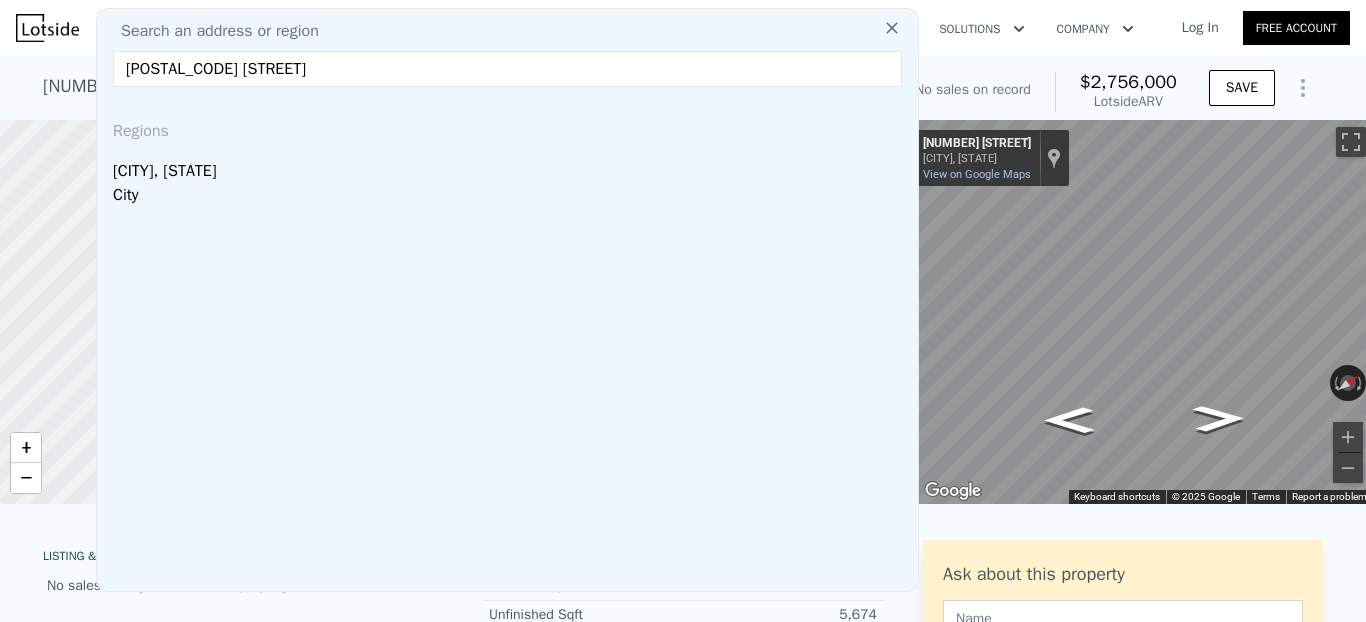 paste 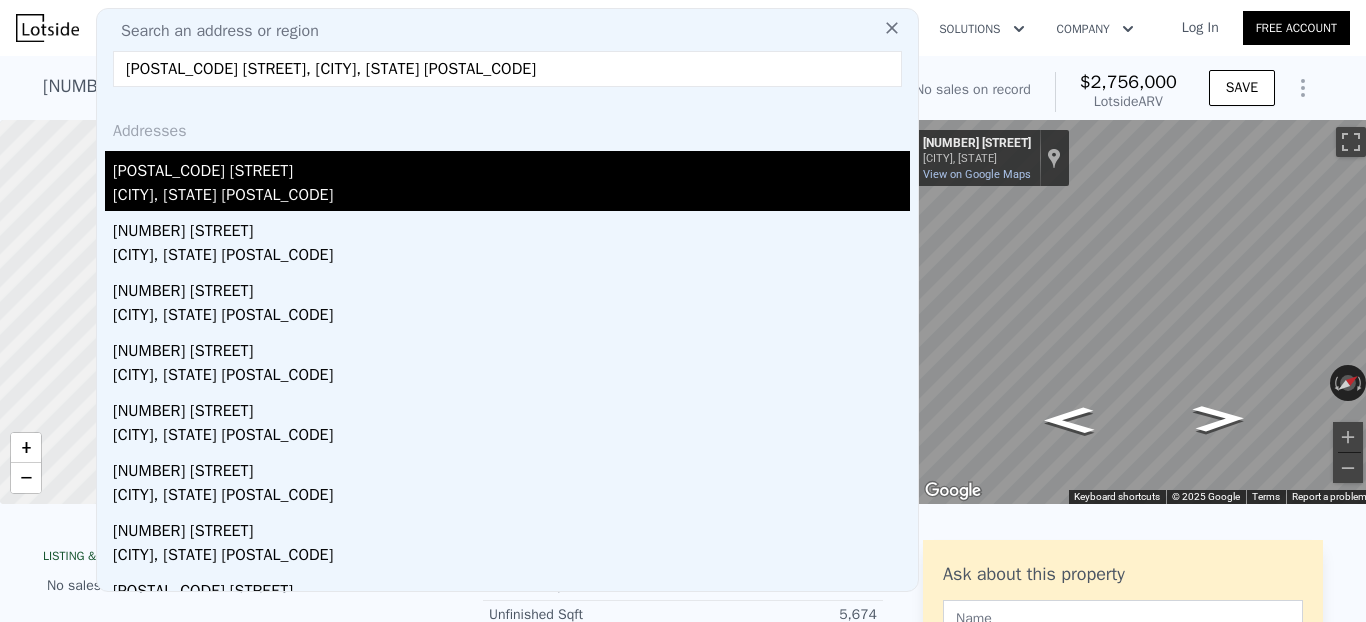 click on "[CITY], [STATE] [POSTAL_CODE]" at bounding box center (511, 197) 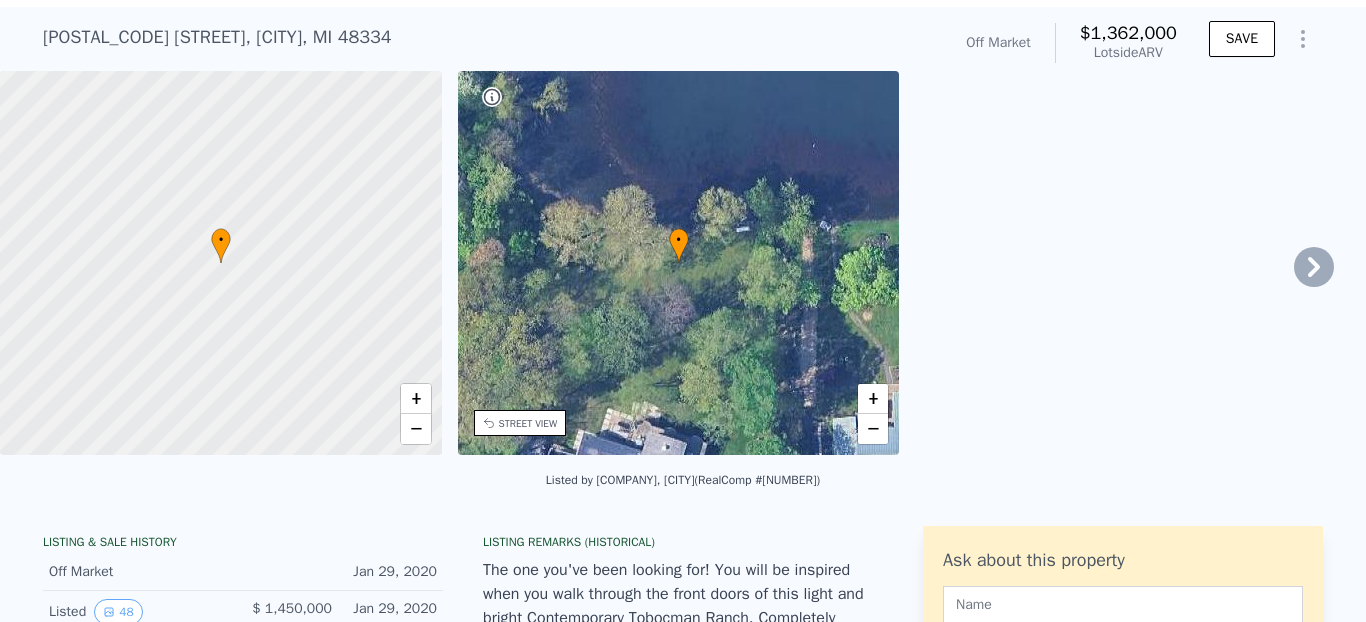 scroll, scrollTop: 20, scrollLeft: 0, axis: vertical 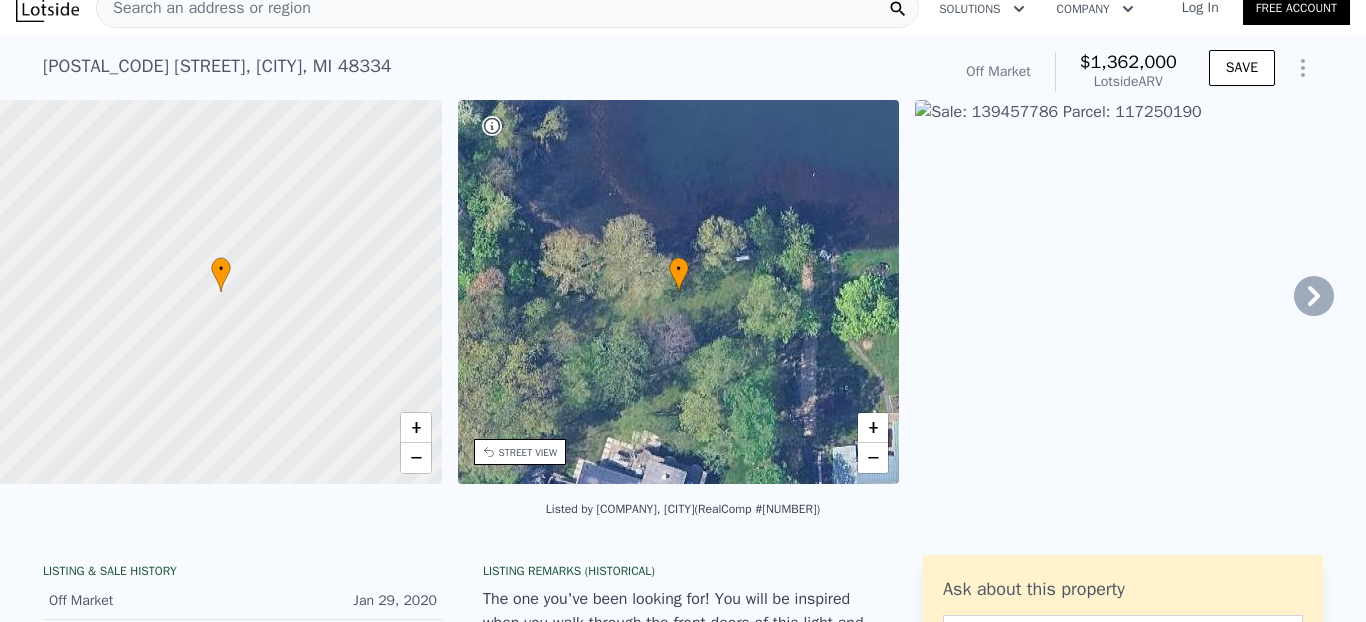 click 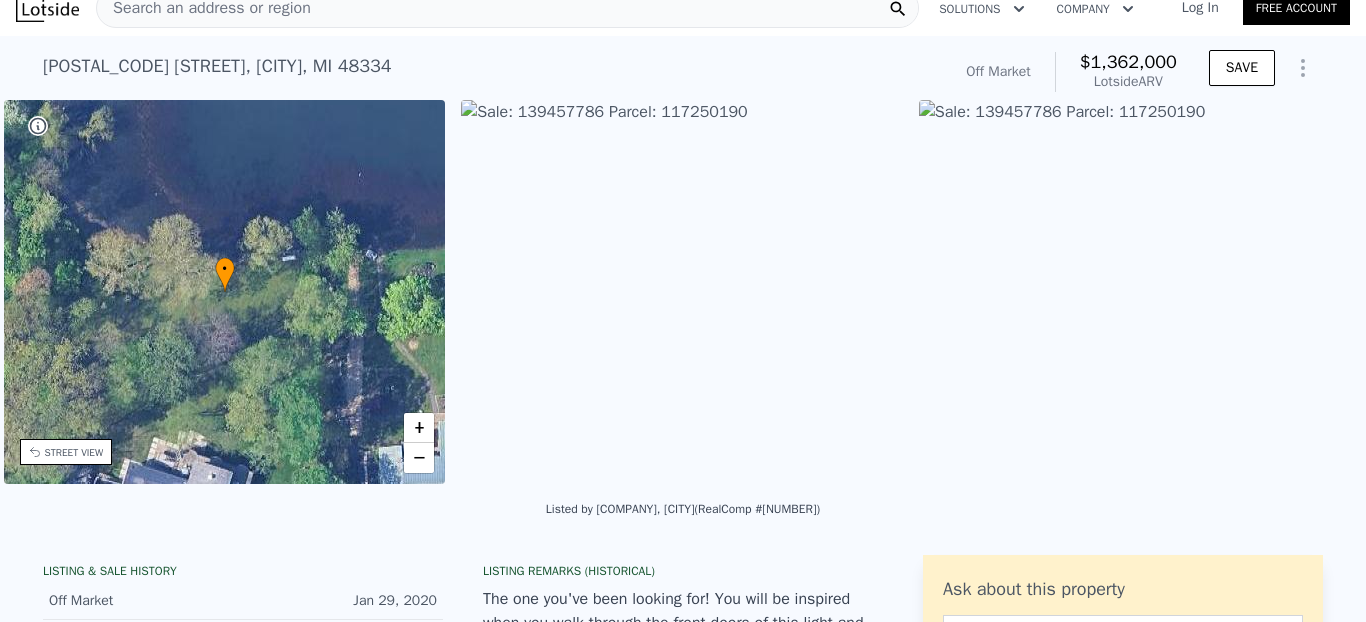 scroll, scrollTop: 0, scrollLeft: 466, axis: horizontal 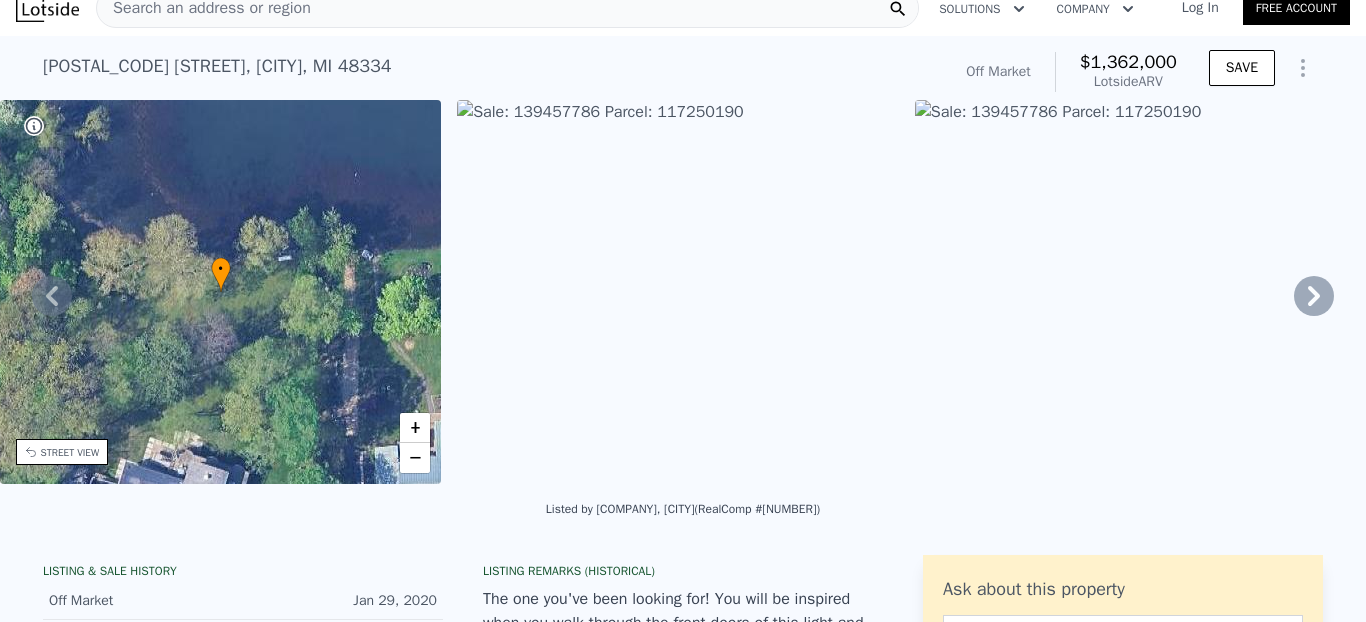 click 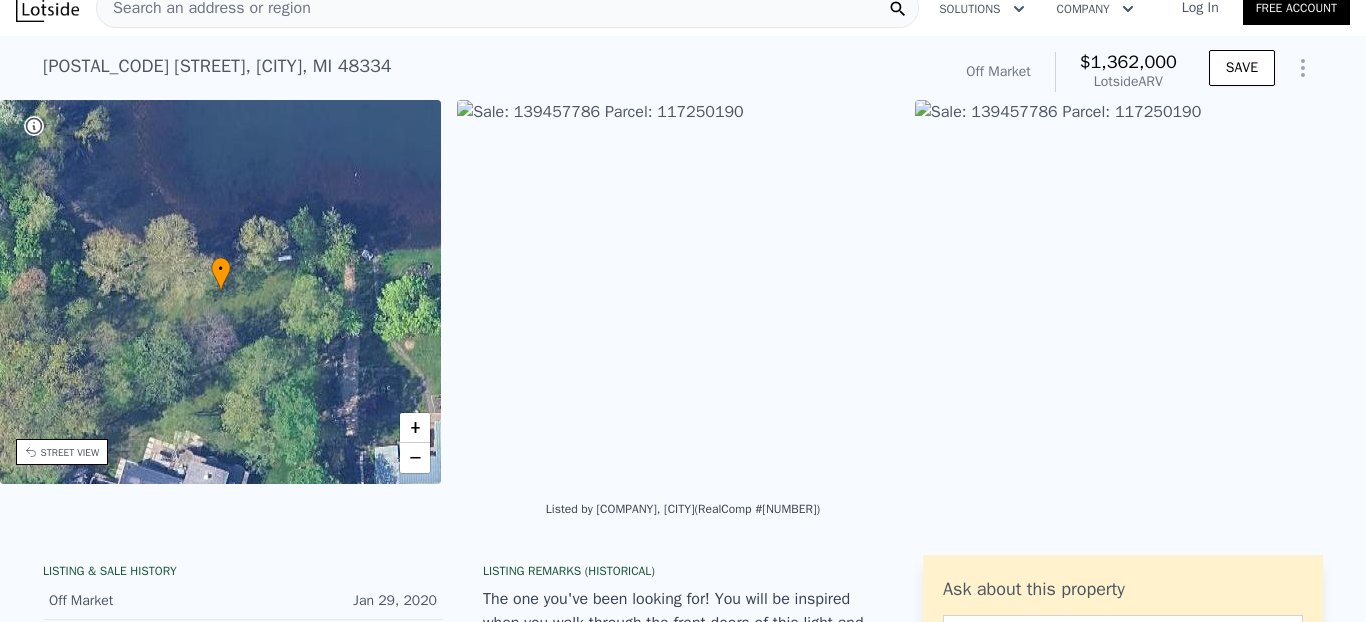 scroll, scrollTop: 0, scrollLeft: 915, axis: horizontal 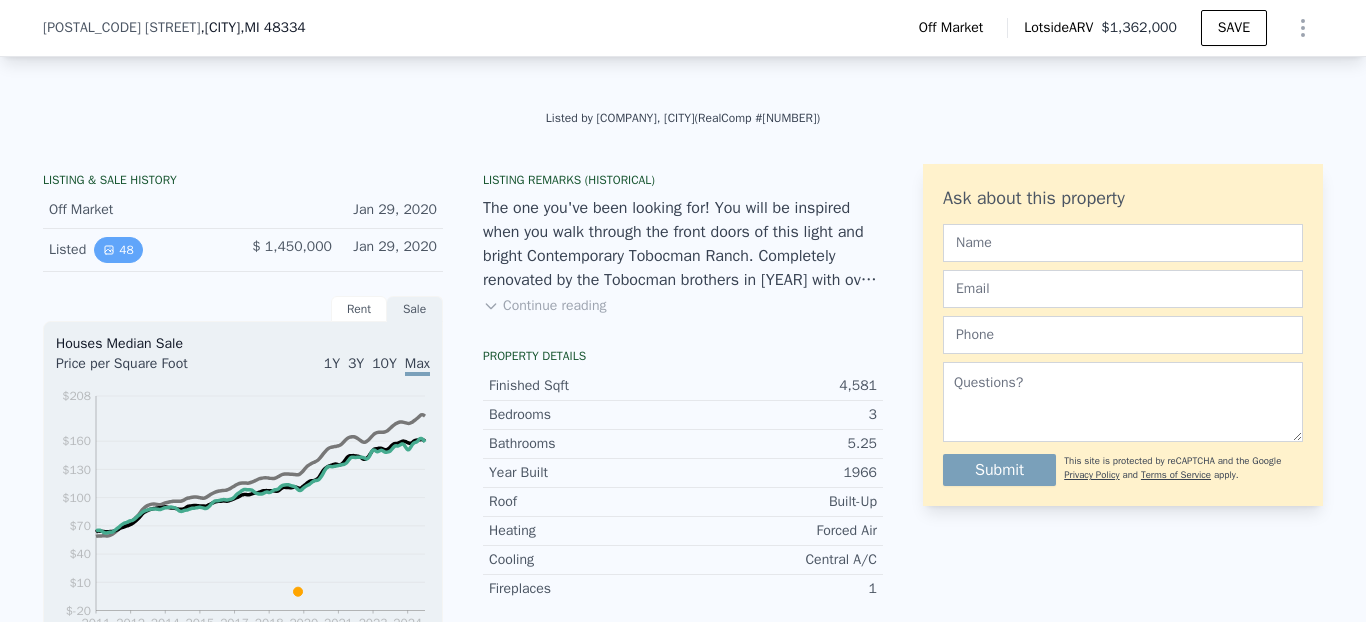 click on "48" at bounding box center (118, 250) 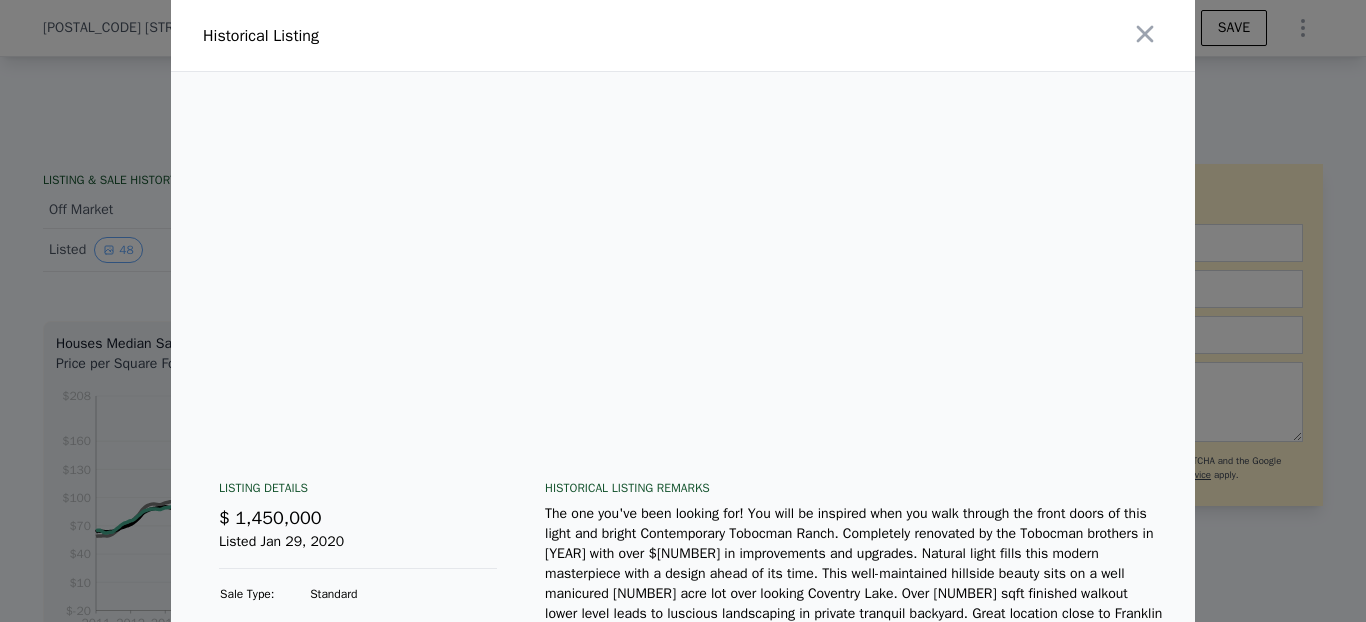 scroll, scrollTop: 0, scrollLeft: 15088, axis: horizontal 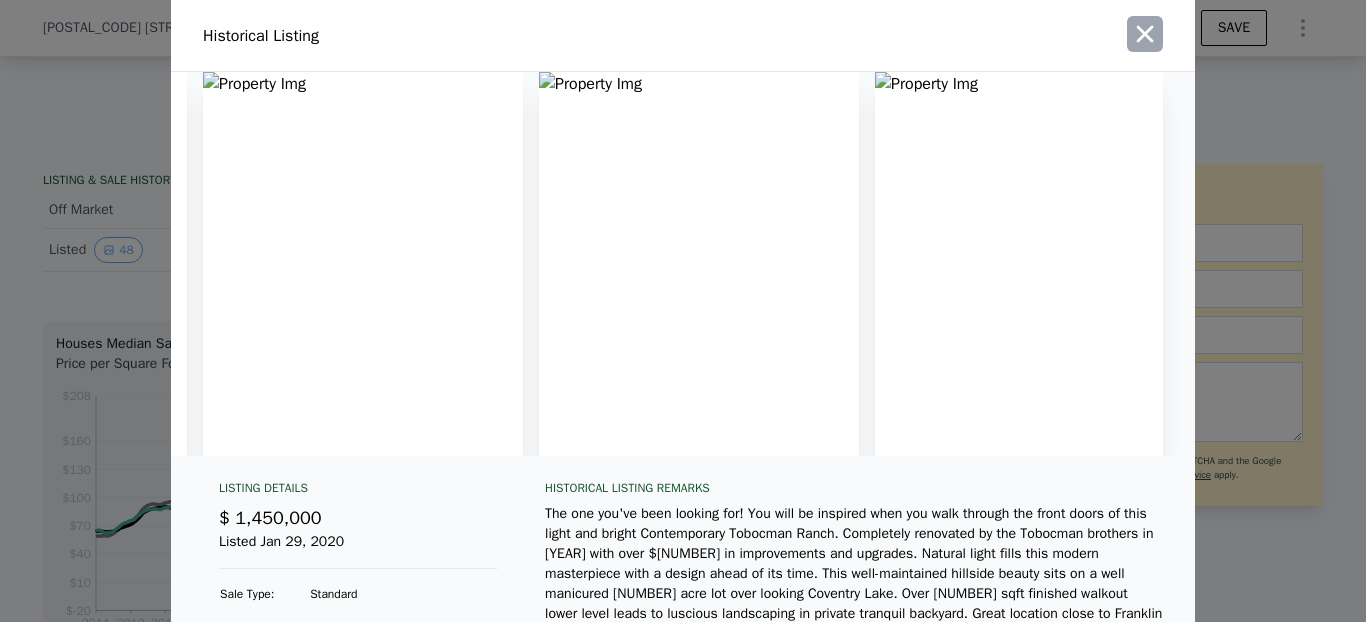 click 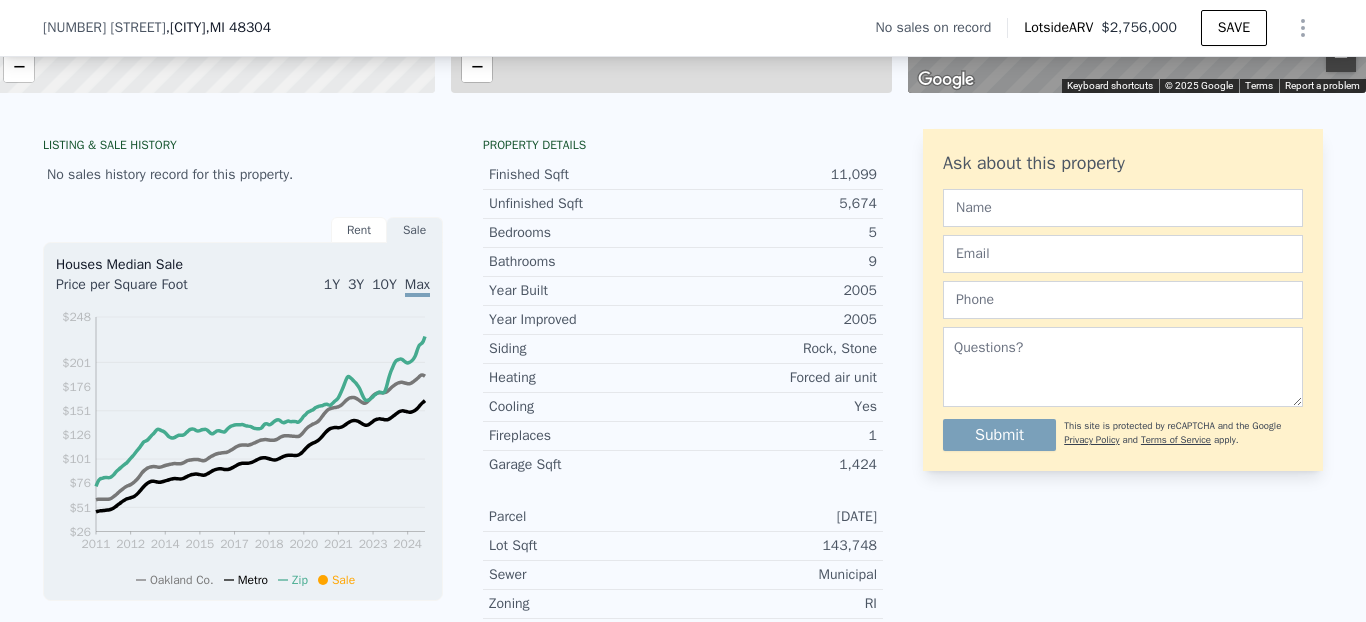 type on "4" 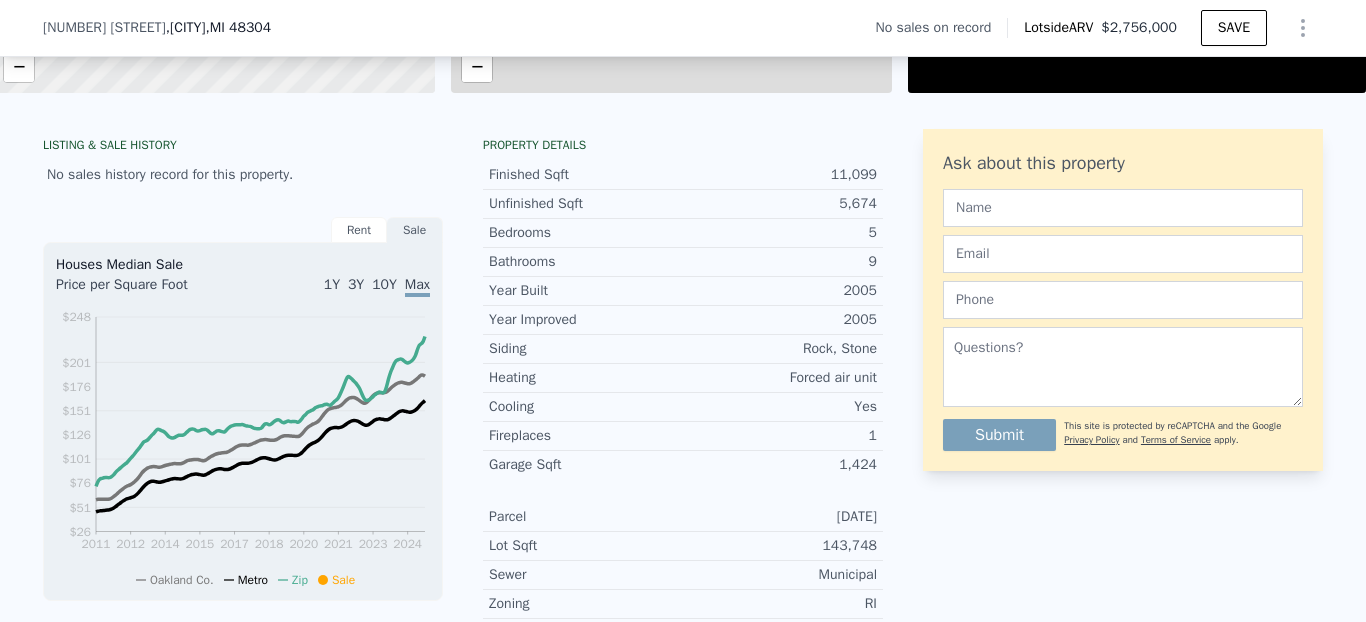 scroll, scrollTop: 0, scrollLeft: 15, axis: horizontal 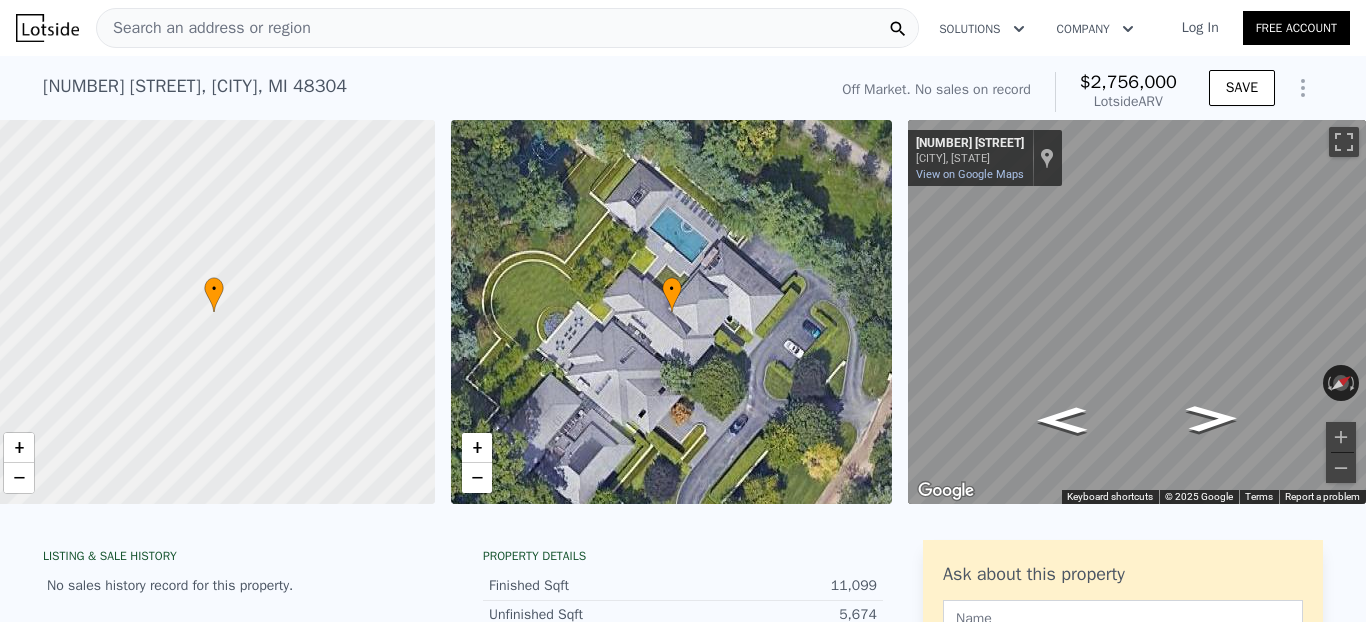 click on "Search an address or region" at bounding box center (204, 28) 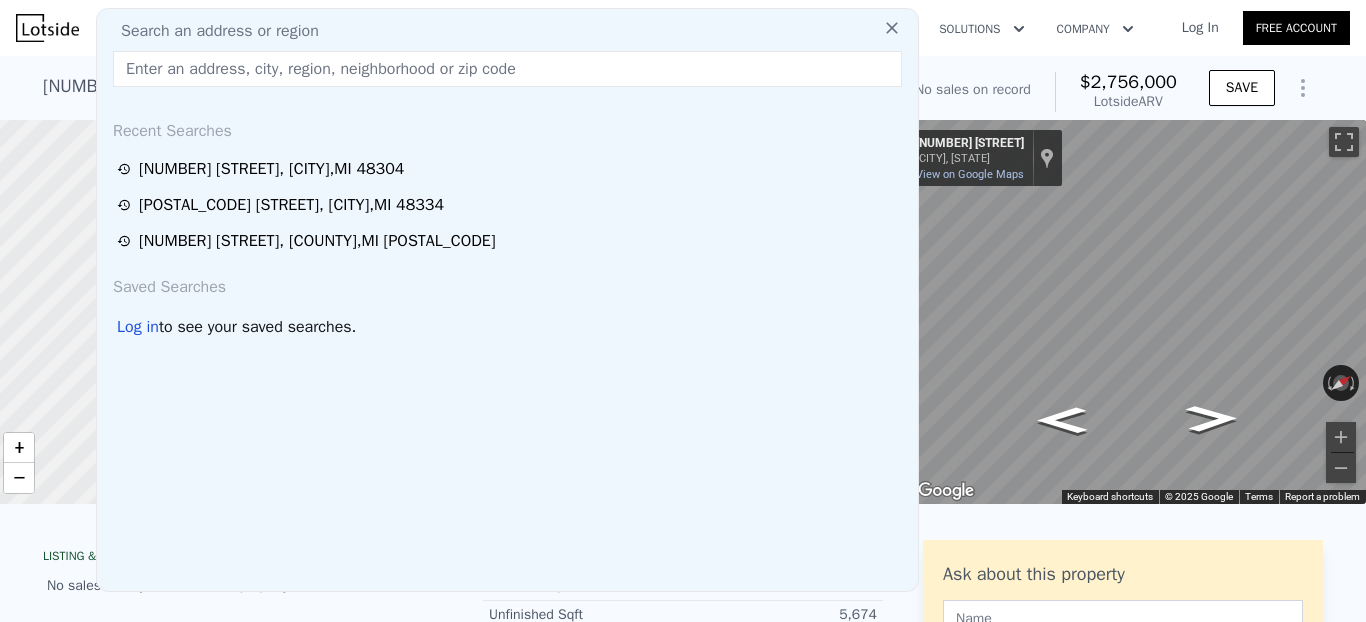 type on "[NUMBER] [STREET]" 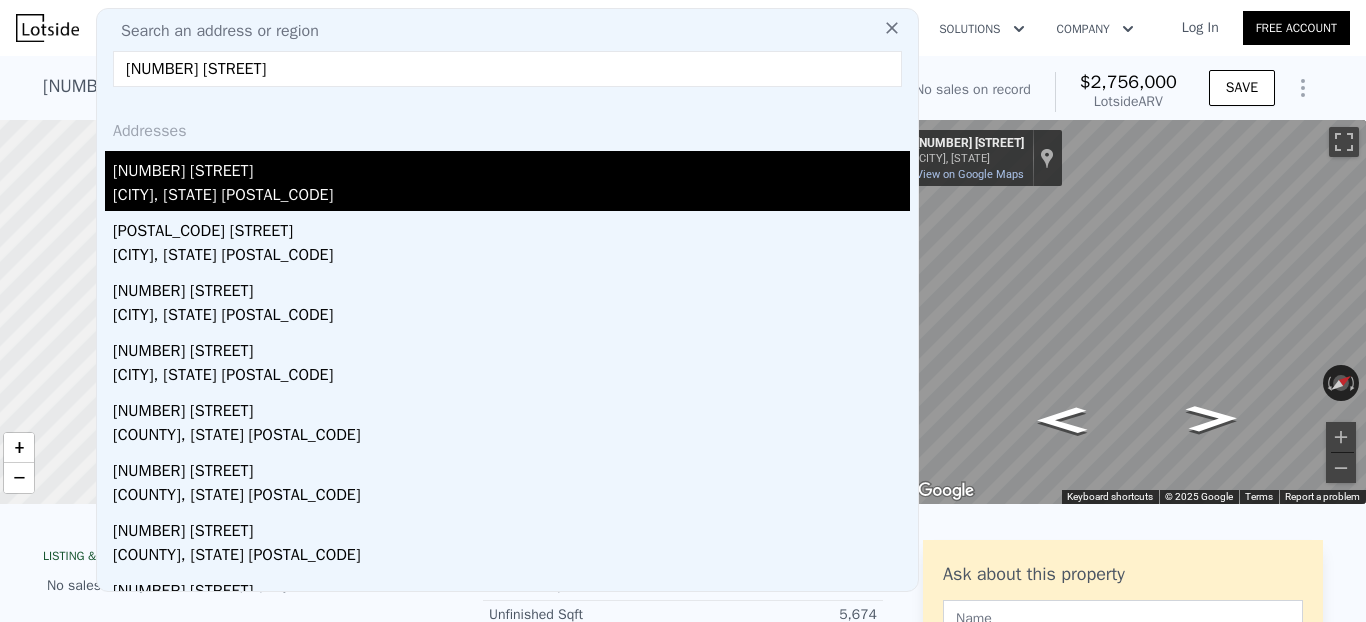 click on "[NUMBER] [STREET]" at bounding box center (511, 167) 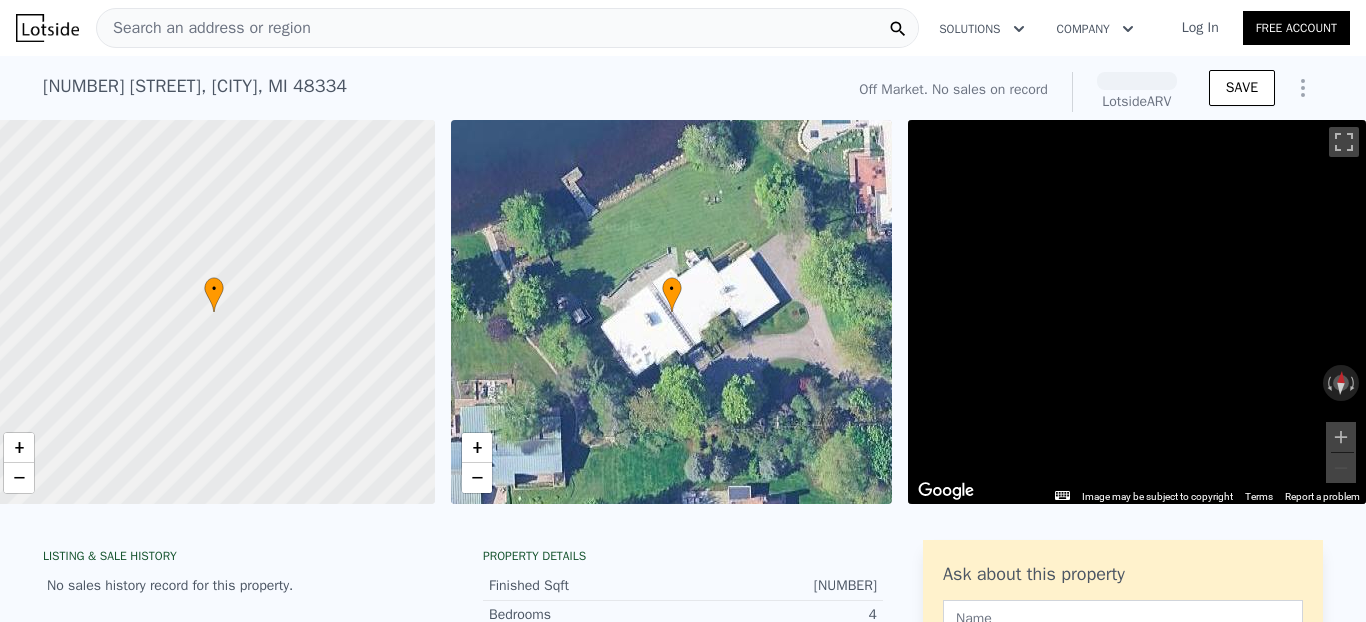 click on "Search an address or region" at bounding box center (204, 28) 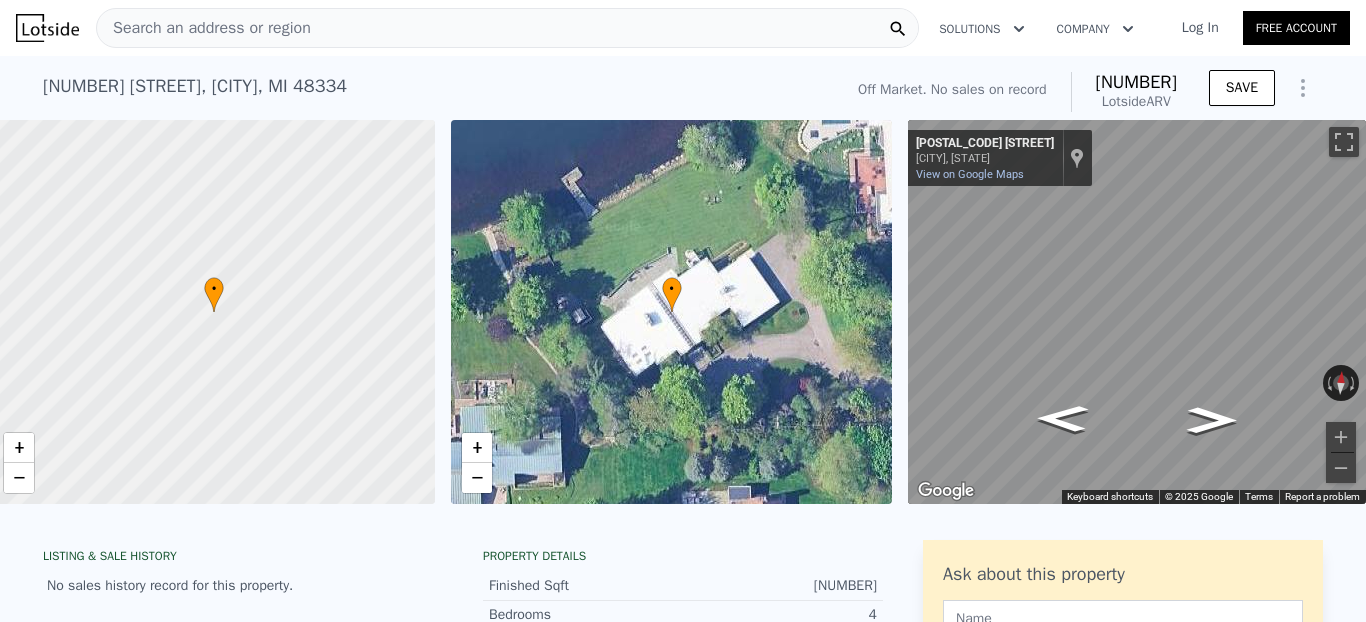 click on "Search an address or region" at bounding box center (204, 28) 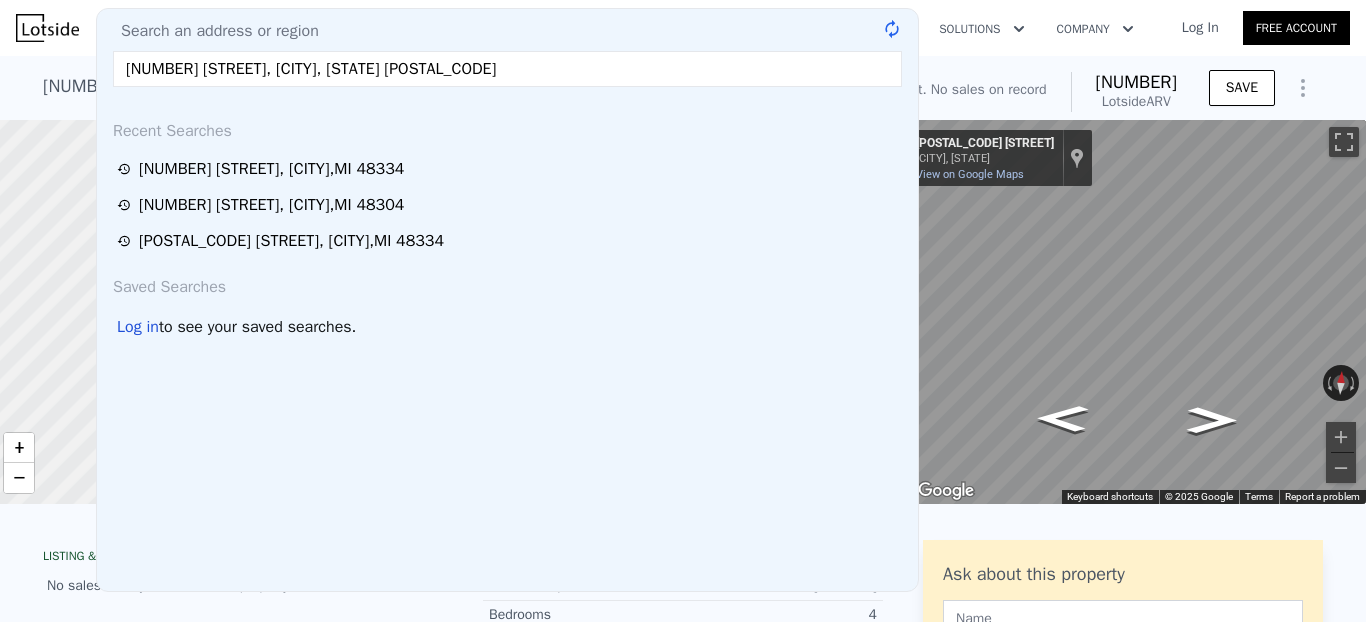 type on "[NUMBER] [STREET], [CITY], [STATE] [POSTAL_CODE]" 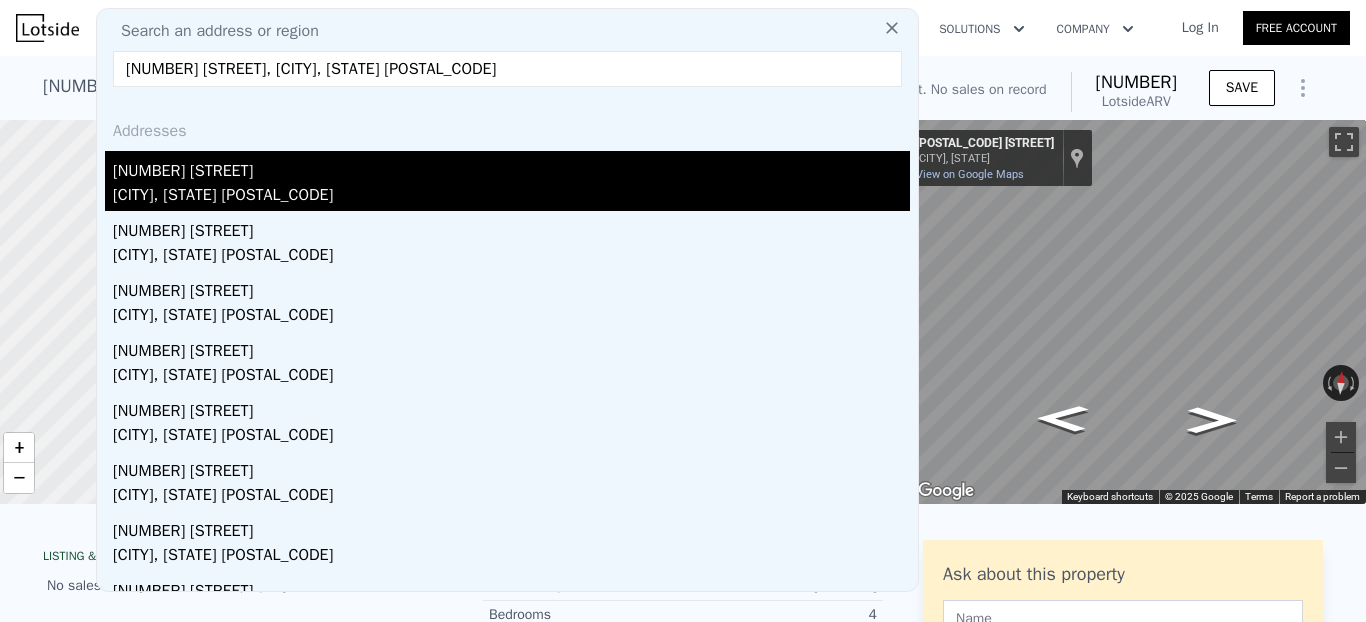 click on "[NUMBER] [STREET]" at bounding box center (511, 167) 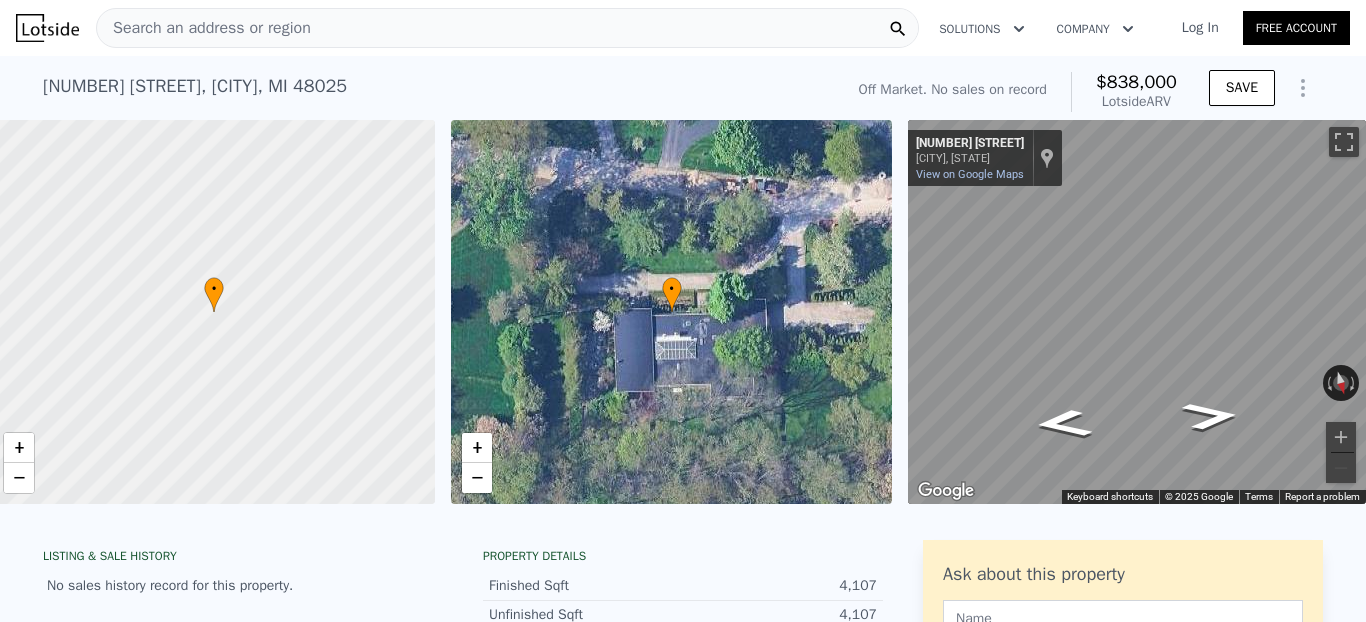click on "Search an address or region" at bounding box center (204, 28) 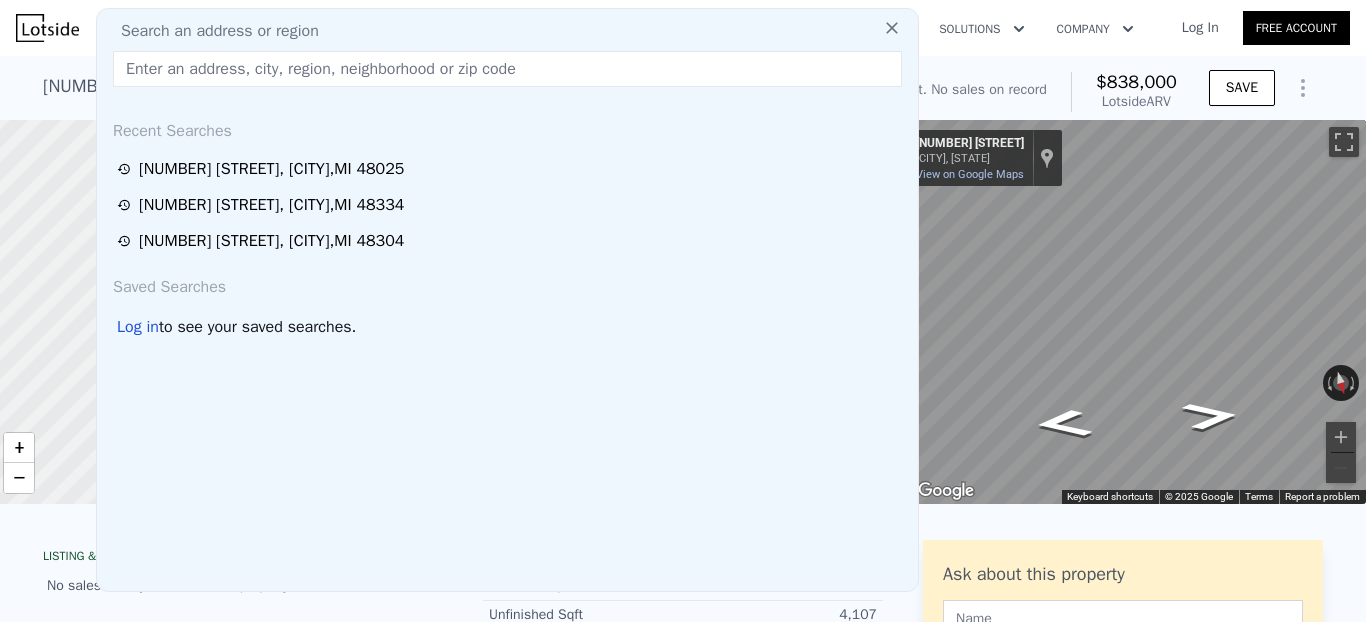type on "[STREET], [CITY], [STATE] [POSTAL_CODE]" 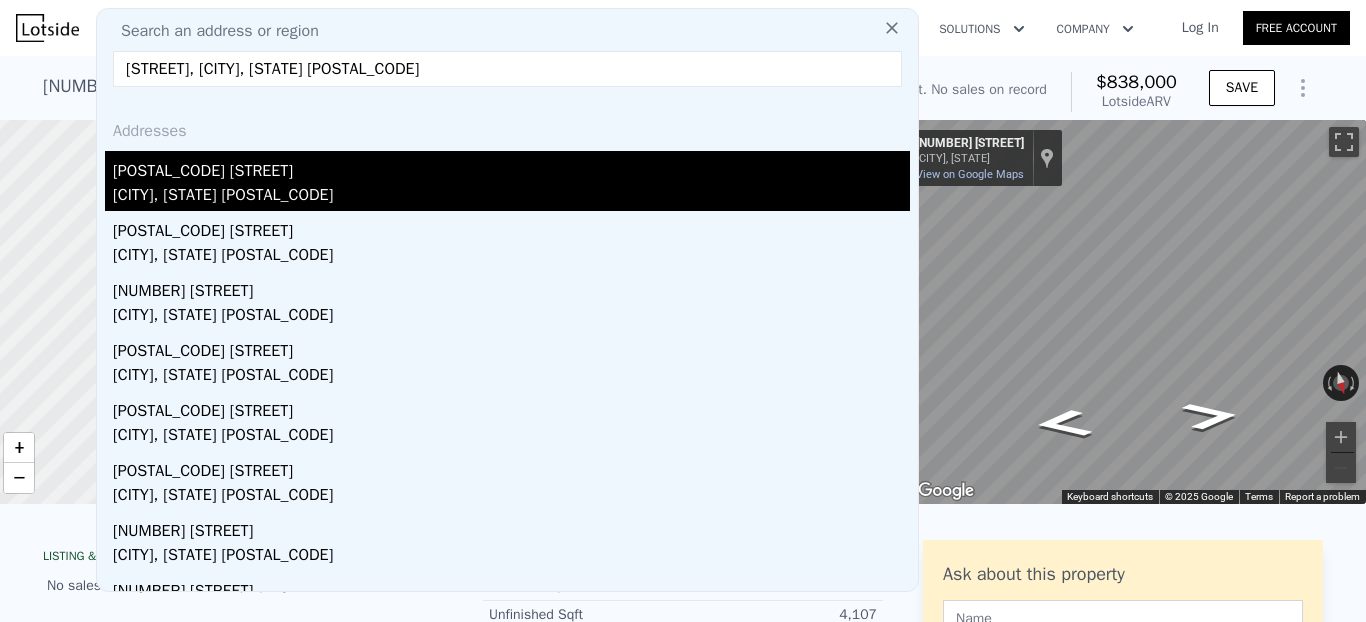 click on "[POSTAL_CODE] [STREET]" at bounding box center (511, 167) 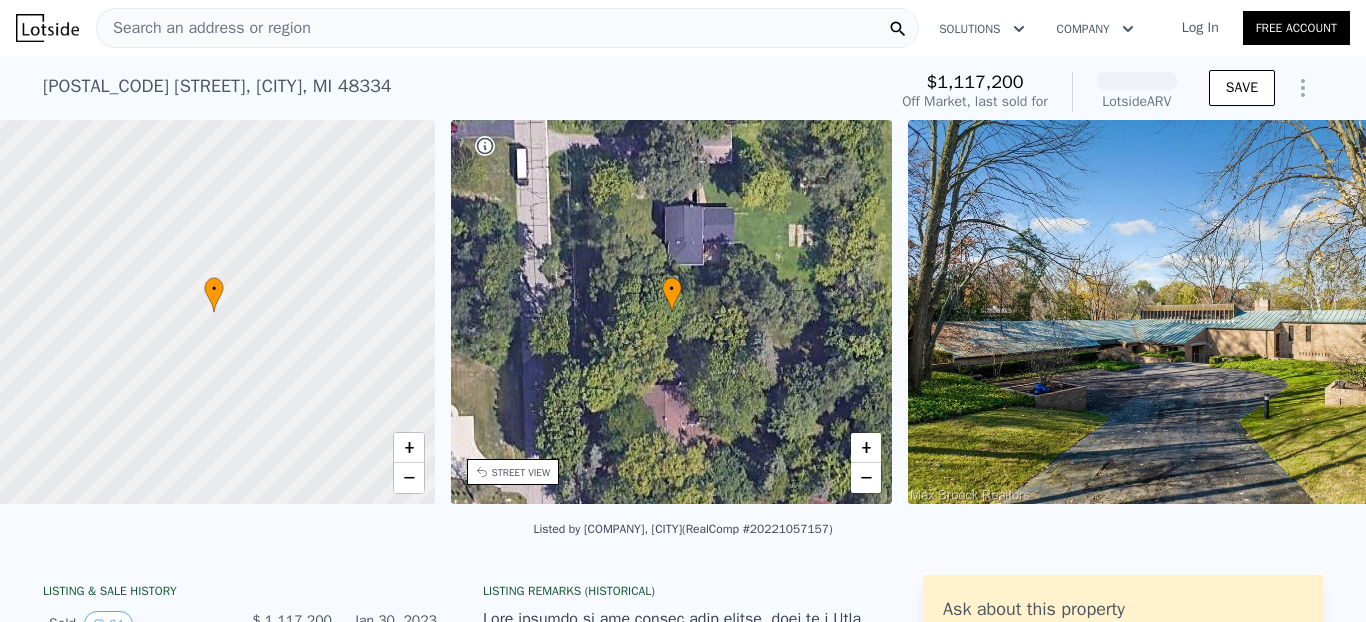 scroll, scrollTop: 0, scrollLeft: 466, axis: horizontal 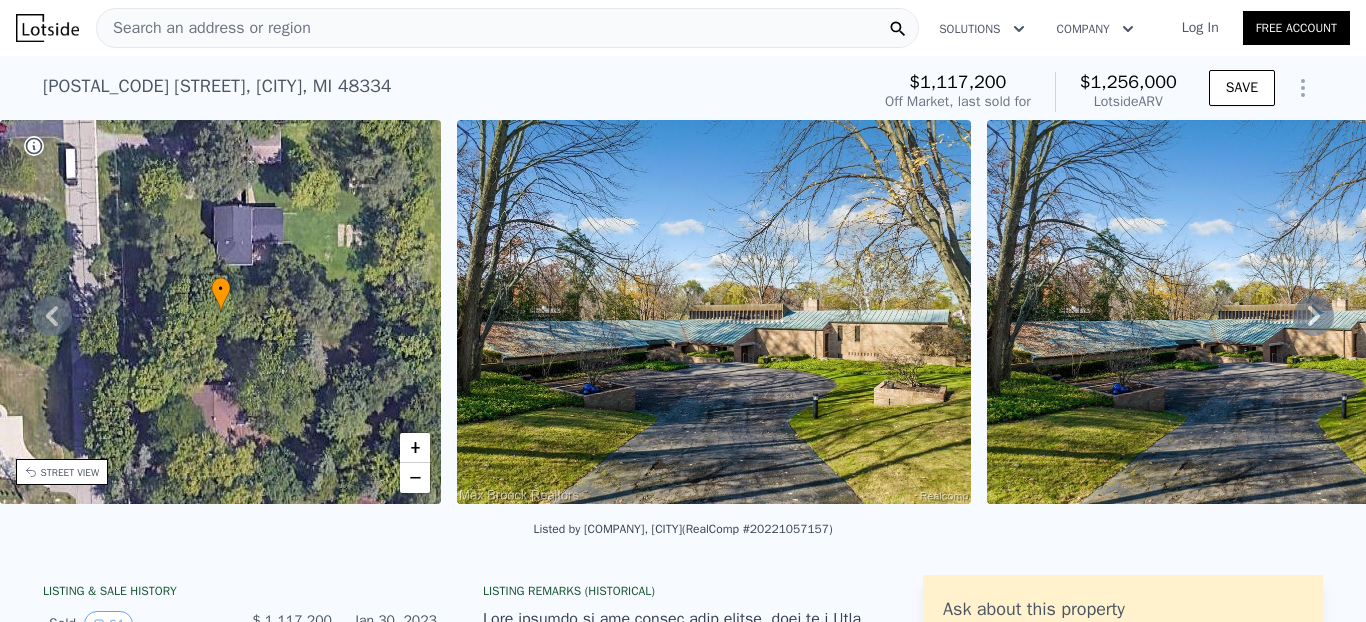 click at bounding box center [713, 312] 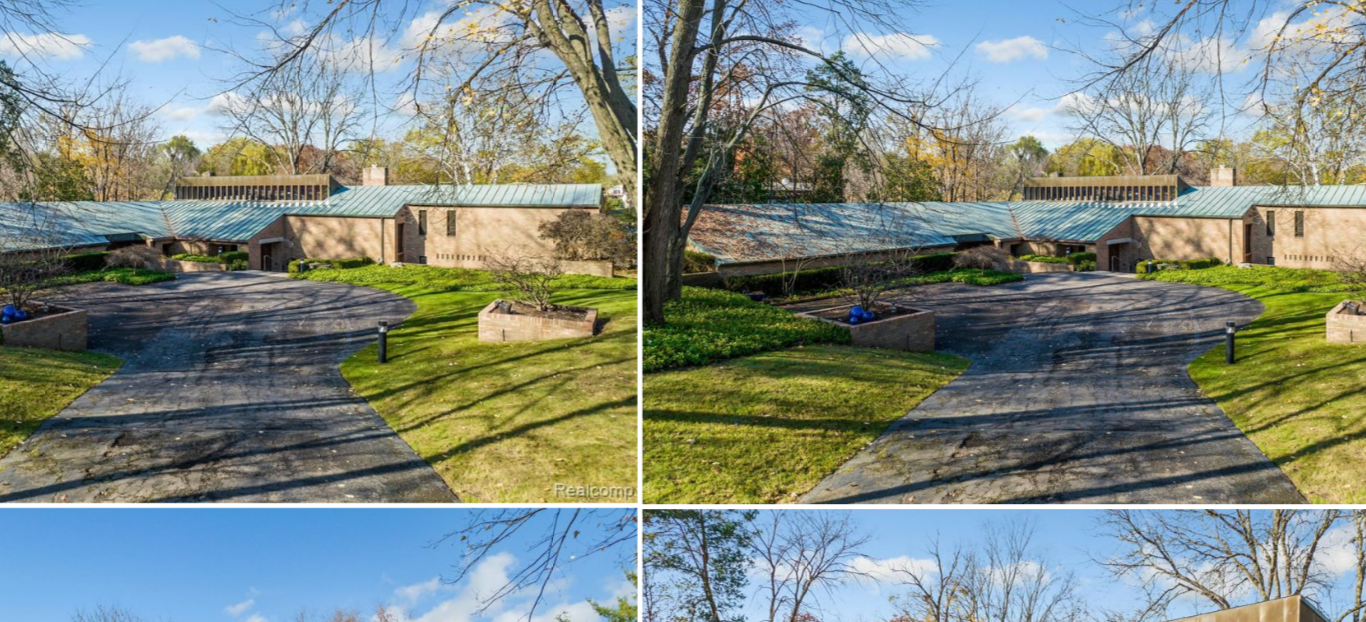 scroll, scrollTop: 0, scrollLeft: 0, axis: both 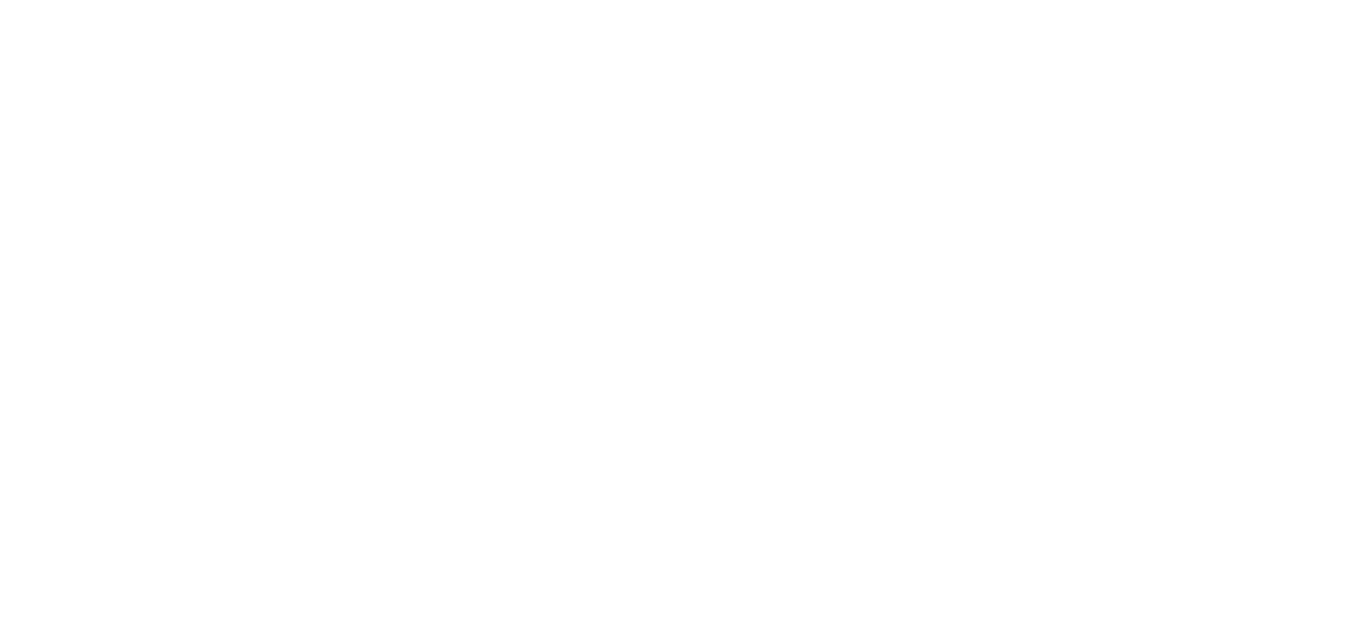 type on "5" 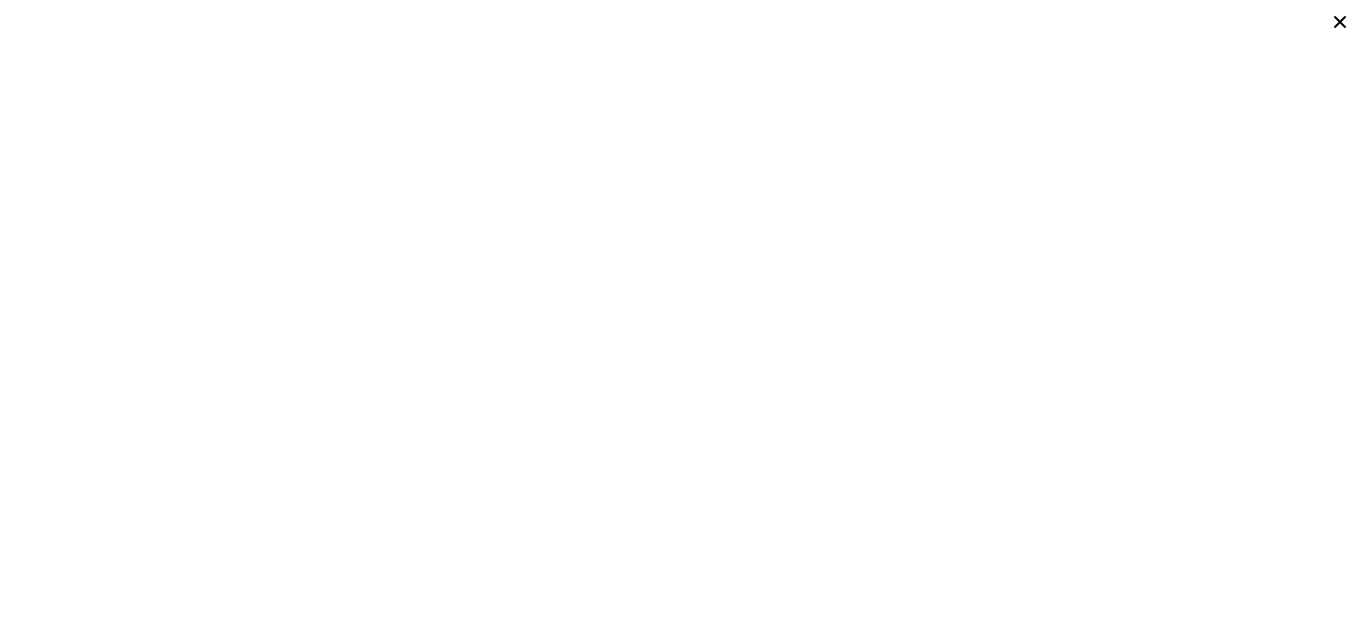 type on "6" 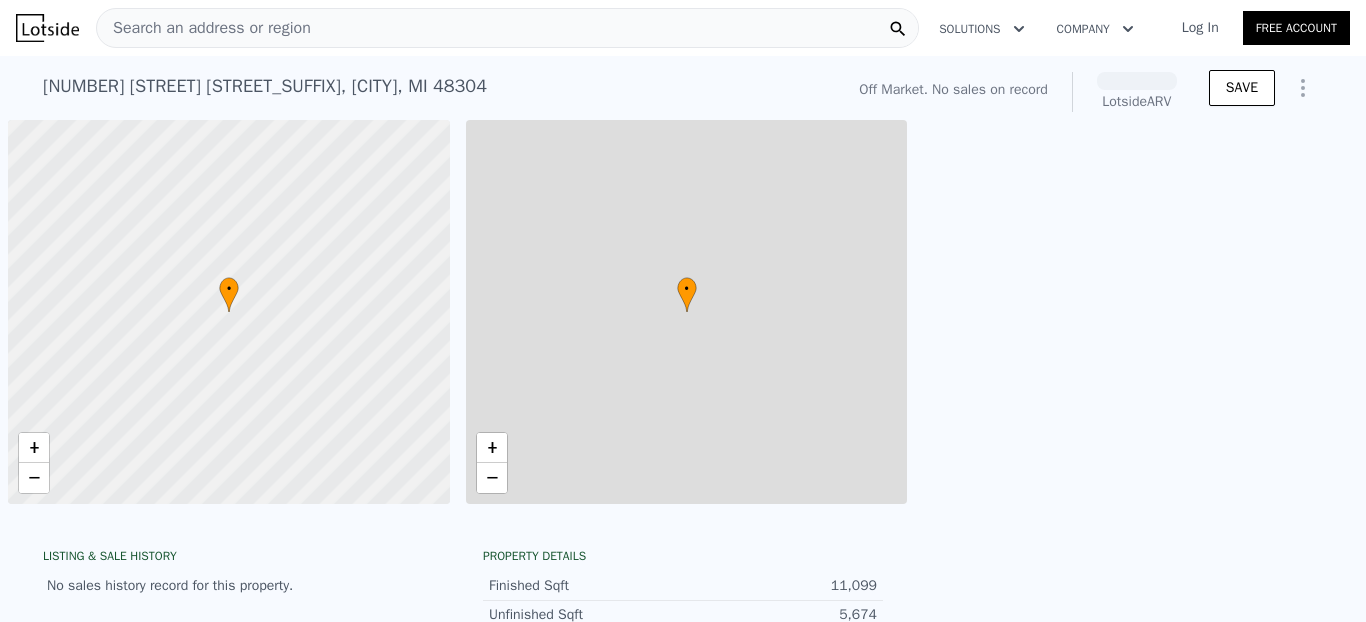 scroll, scrollTop: 0, scrollLeft: 0, axis: both 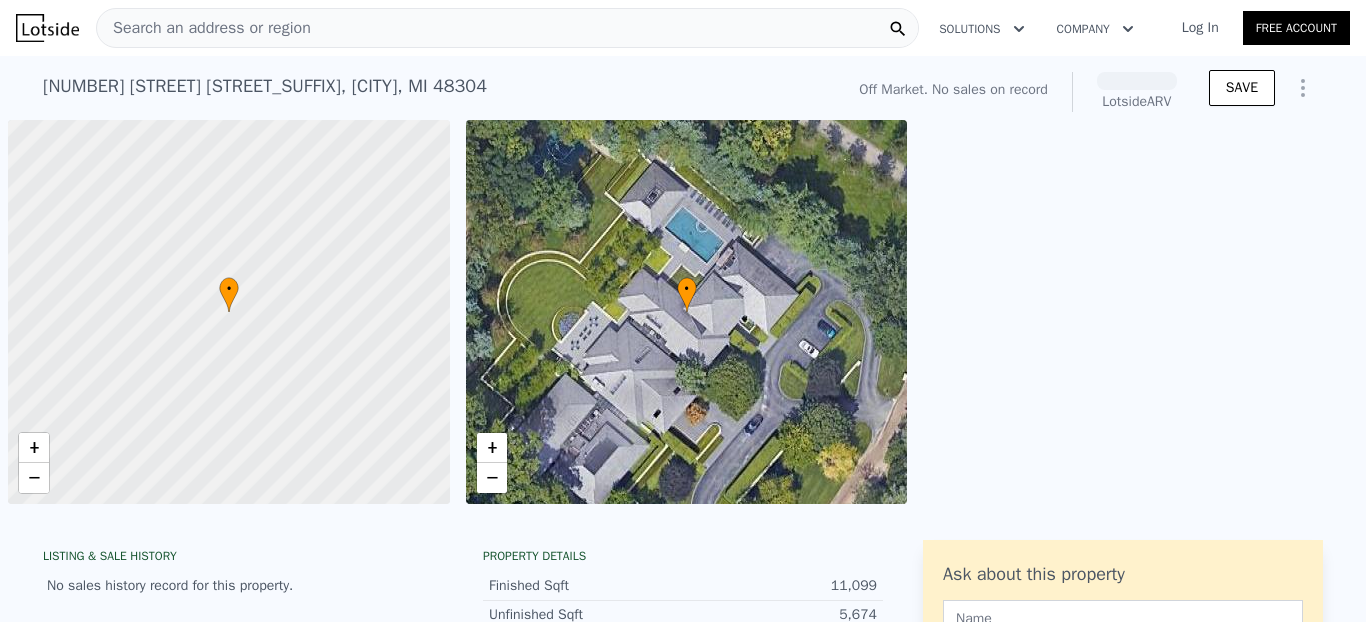 click on "Search an address or region" at bounding box center (507, 28) 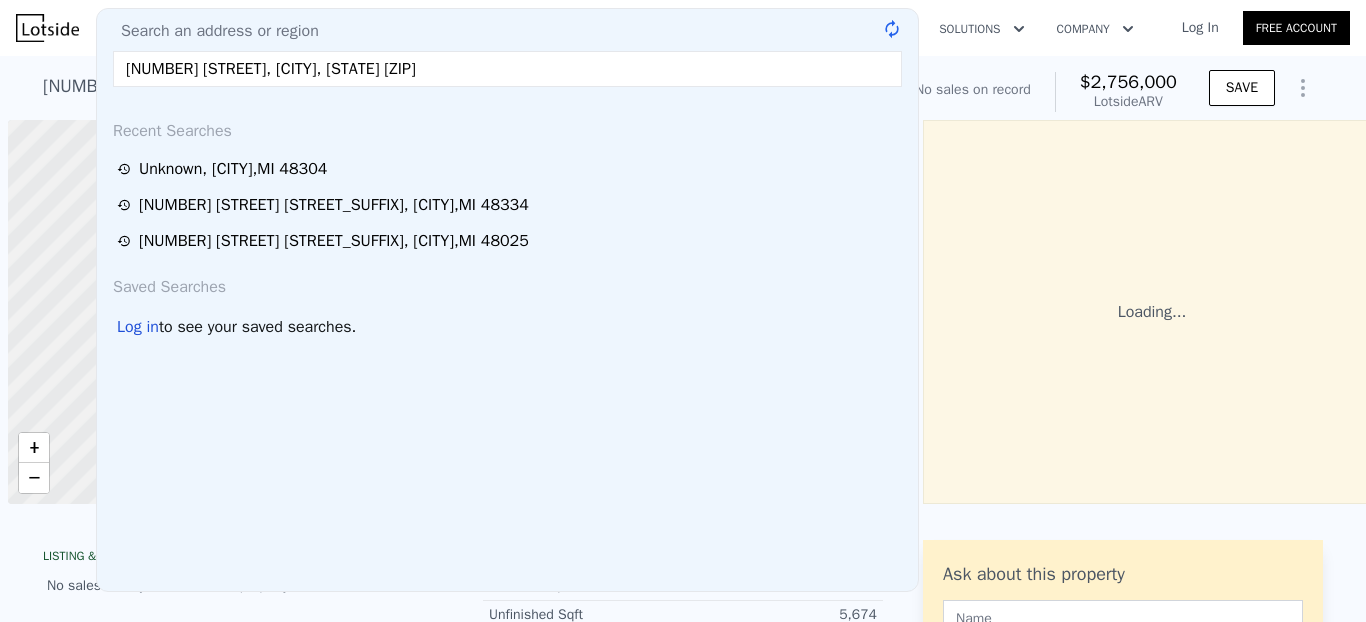 scroll, scrollTop: 0, scrollLeft: 8, axis: horizontal 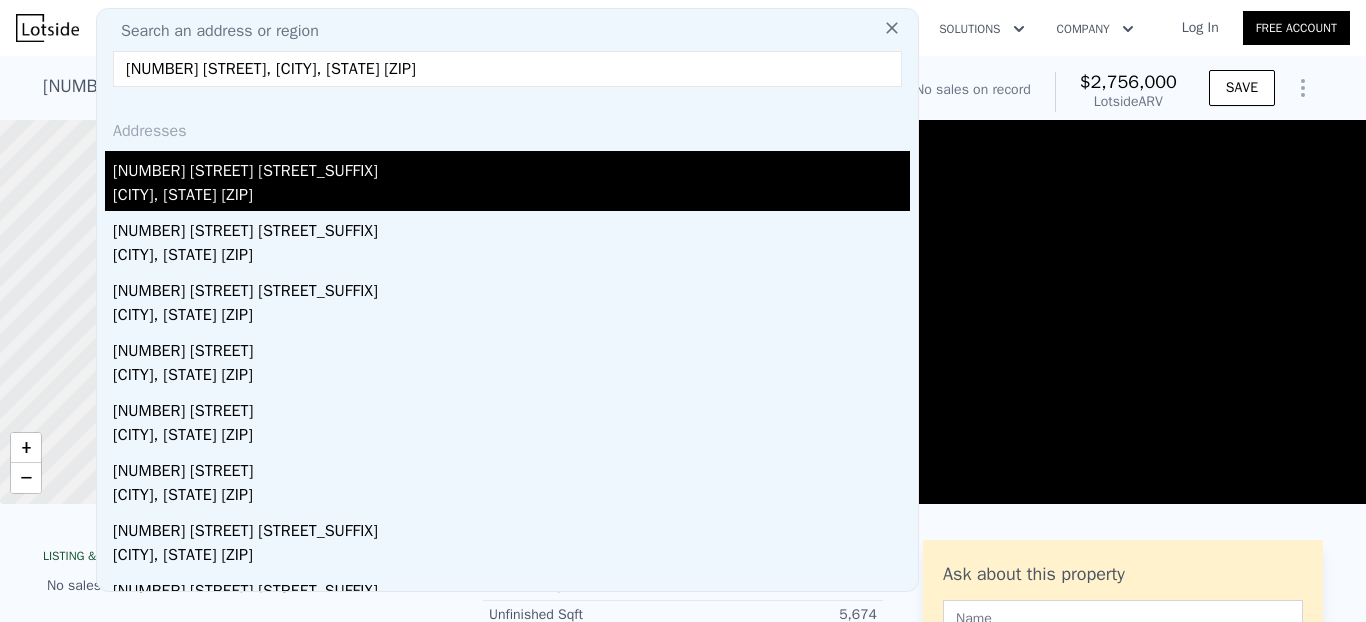 click on "[CITY], [STATE] [POSTAL_CODE]" at bounding box center [511, 197] 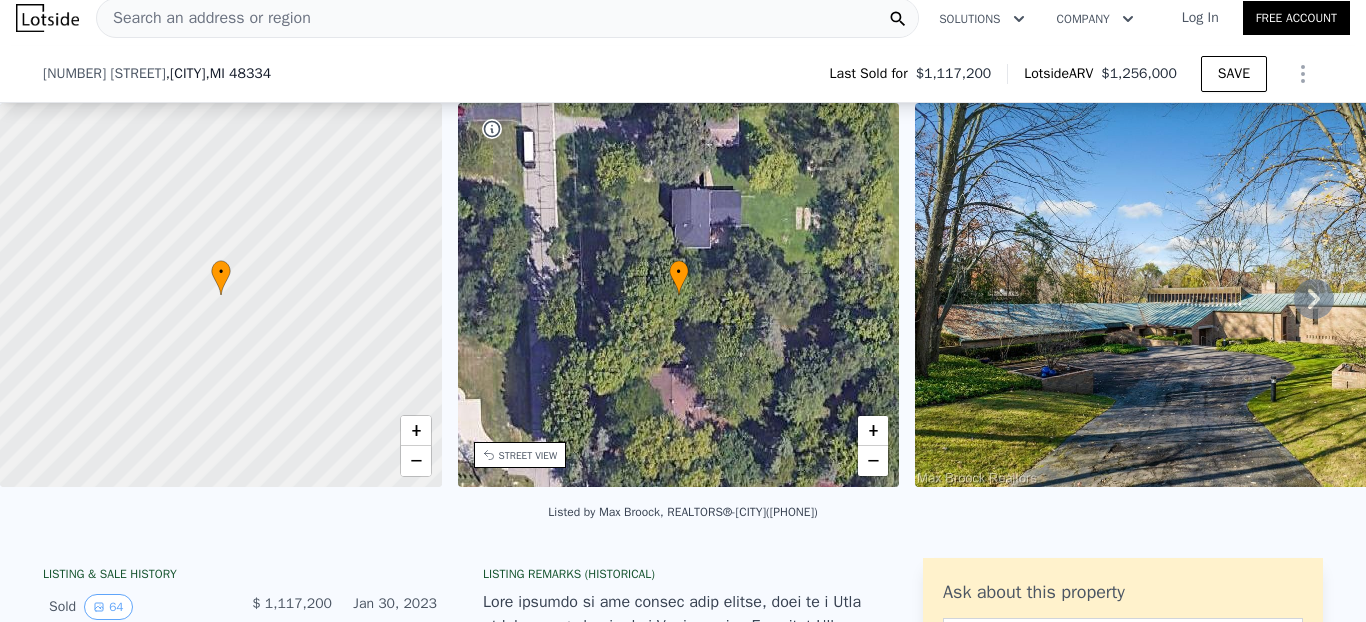 scroll, scrollTop: 260, scrollLeft: 0, axis: vertical 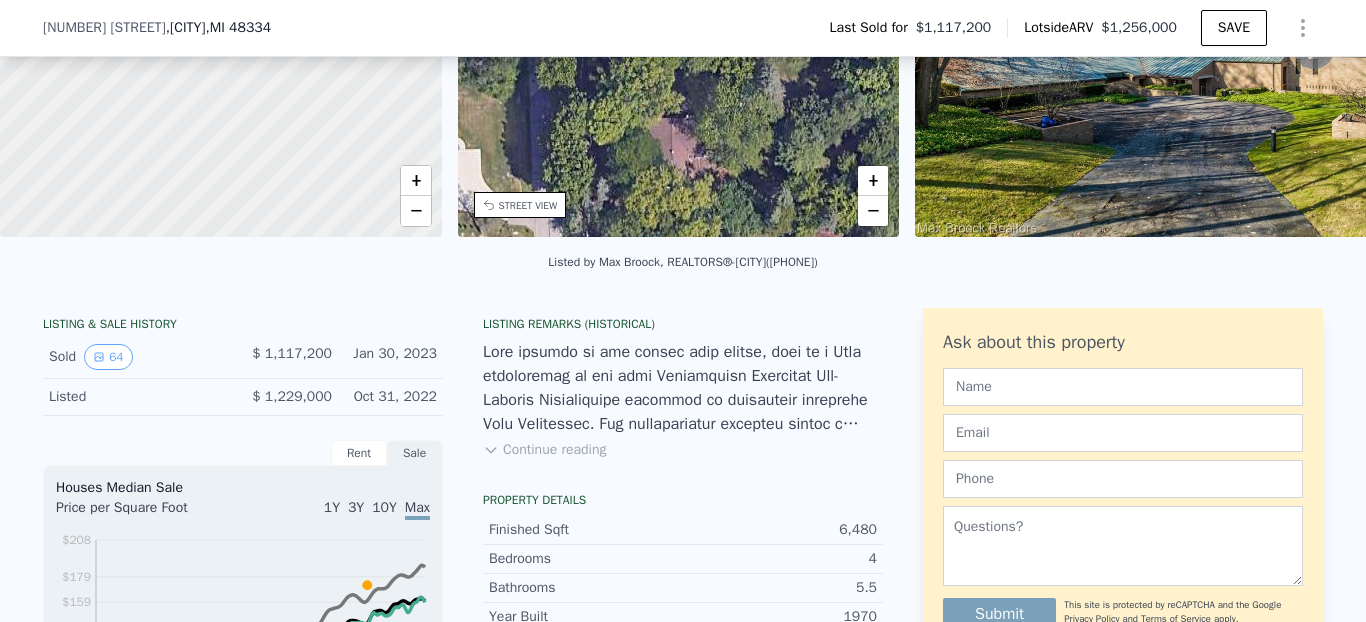 click on "Continue reading" at bounding box center [544, 450] 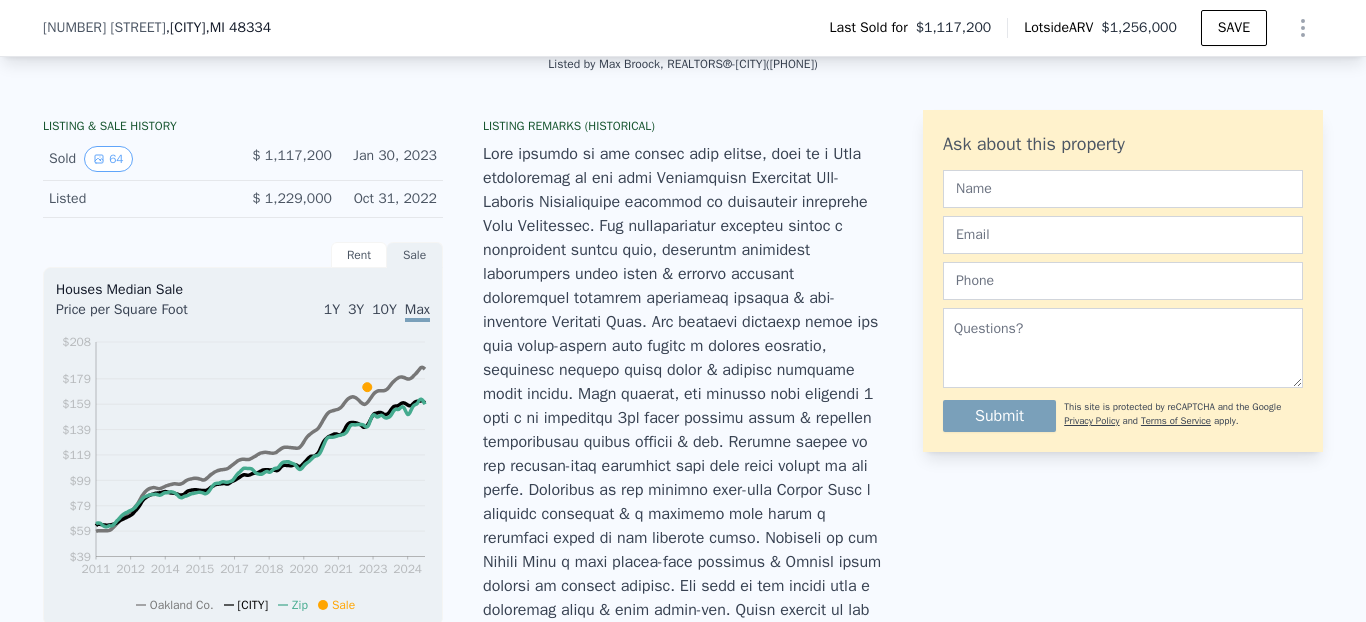 scroll, scrollTop: 454, scrollLeft: 0, axis: vertical 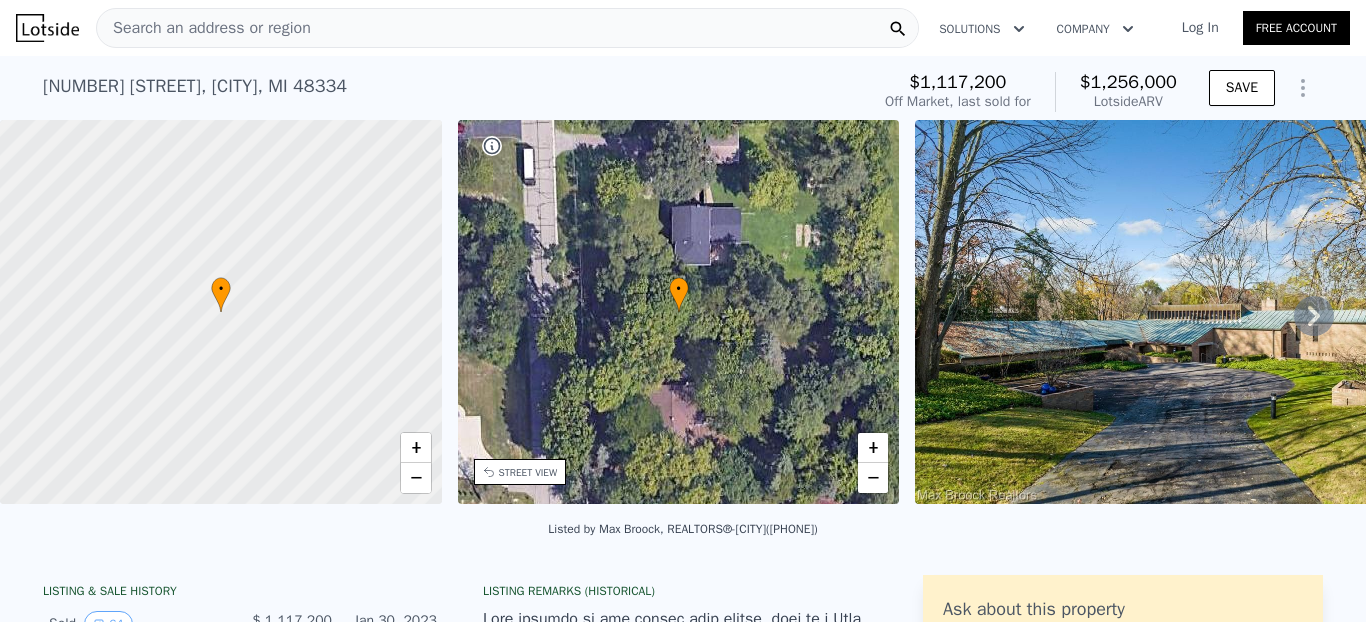 click at bounding box center [1171, 312] 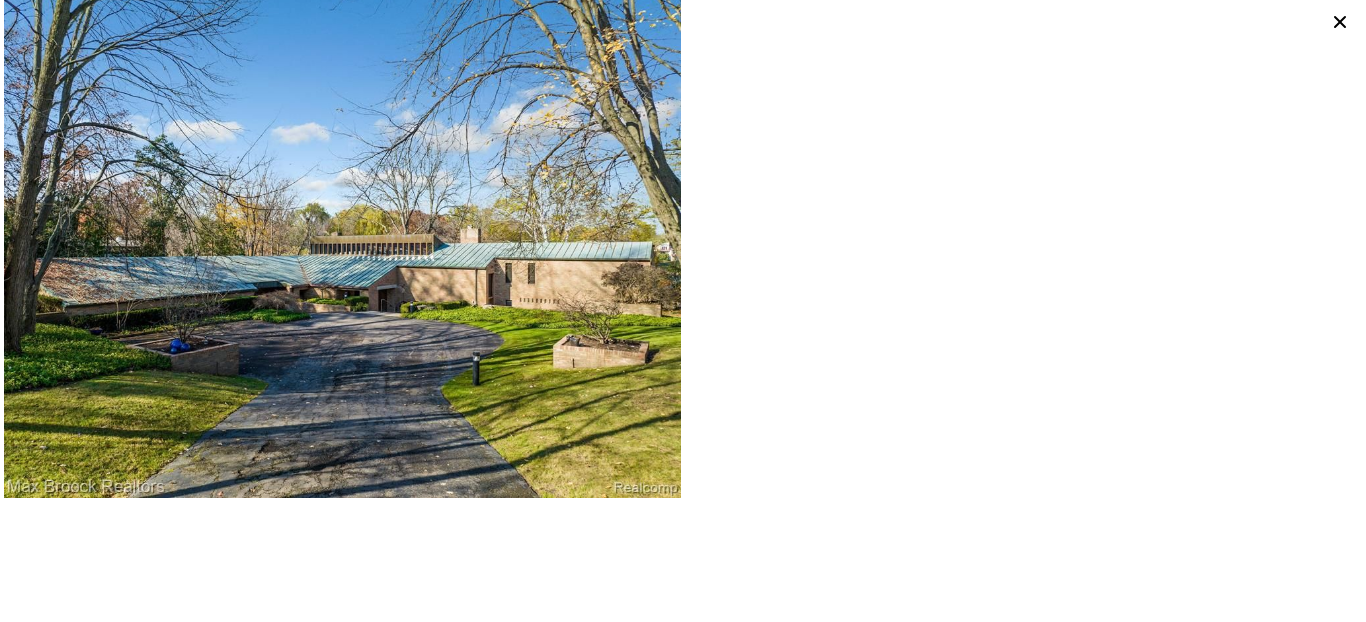 scroll, scrollTop: 12066, scrollLeft: 0, axis: vertical 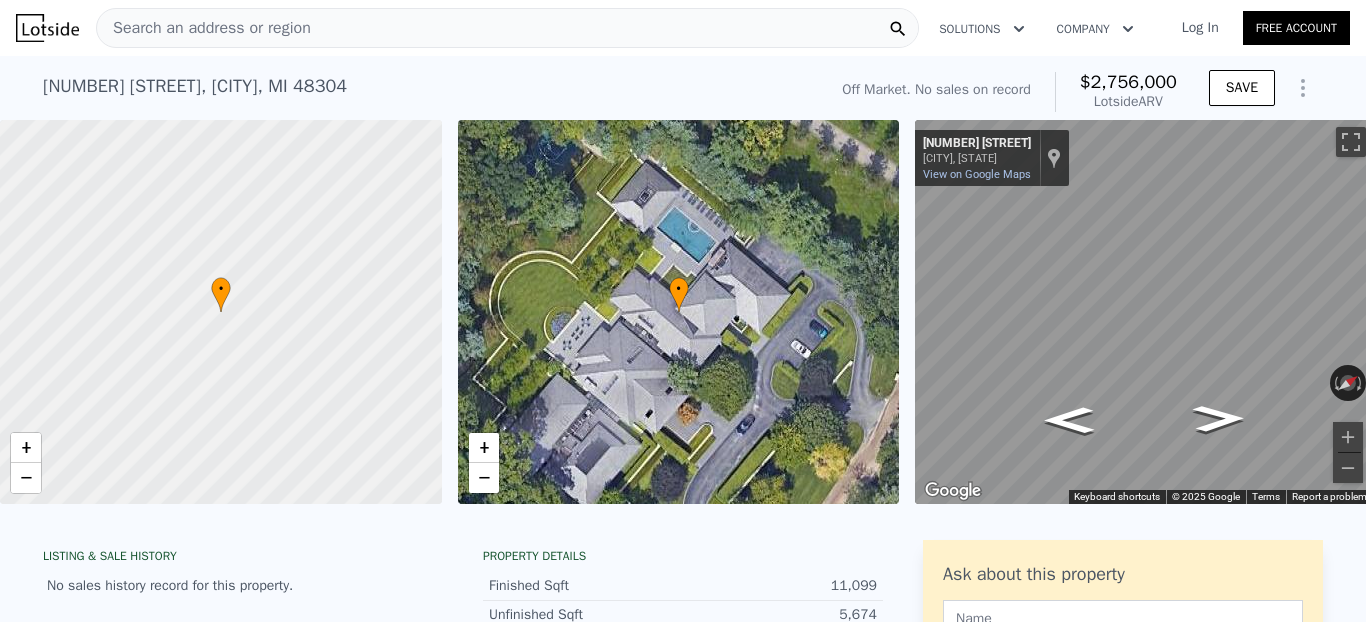 click on "Search an address or region" at bounding box center (507, 28) 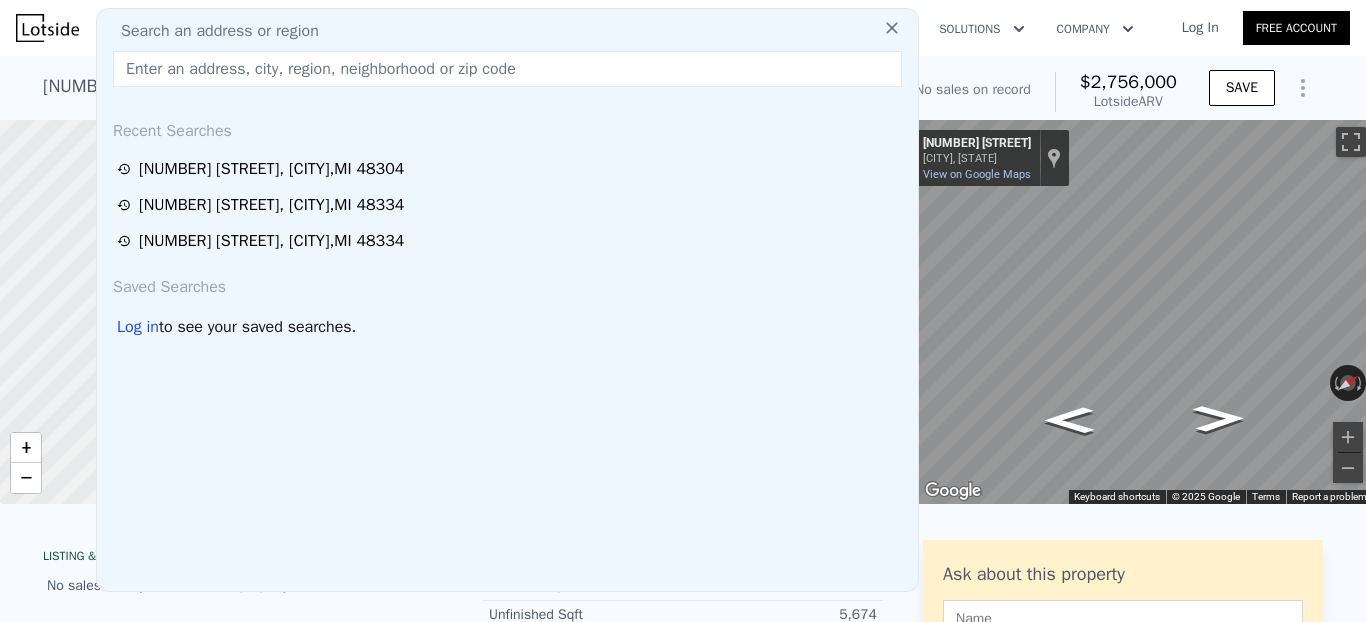type on "[NUMBER] [STREET], [CITY], [STATE] [POSTAL_CODE]" 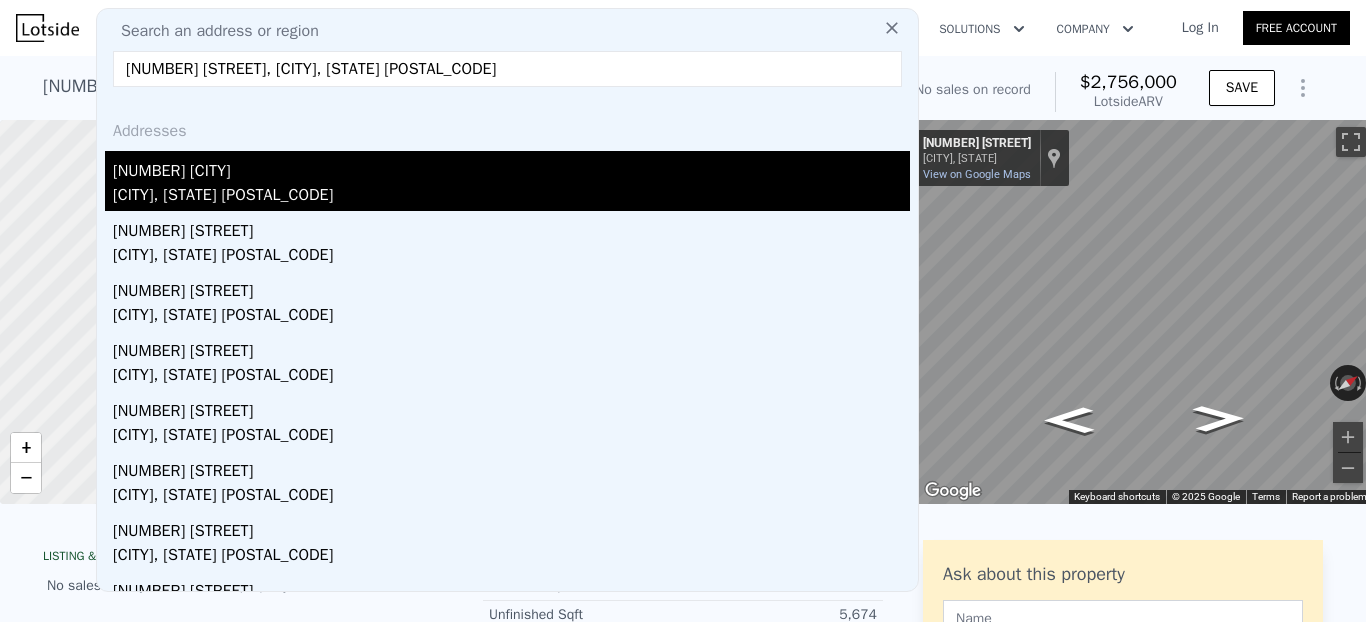 click on "[CITY], [STATE] [POSTAL_CODE]" at bounding box center (511, 197) 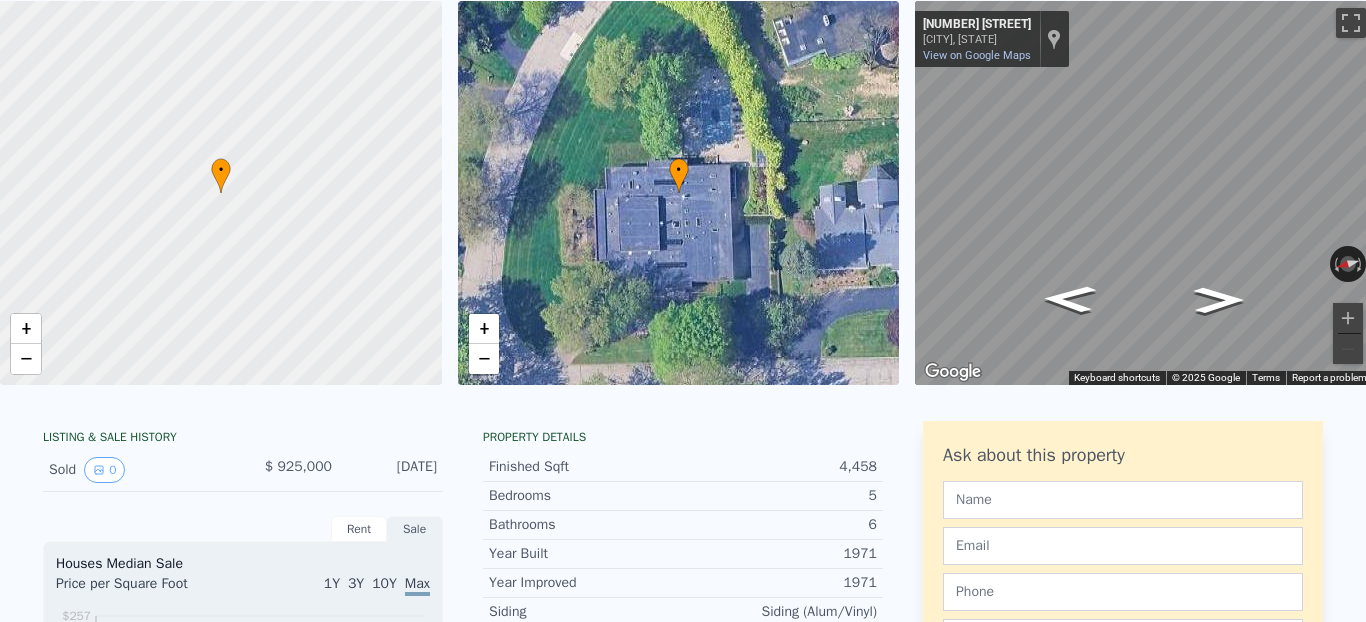 scroll, scrollTop: 0, scrollLeft: 0, axis: both 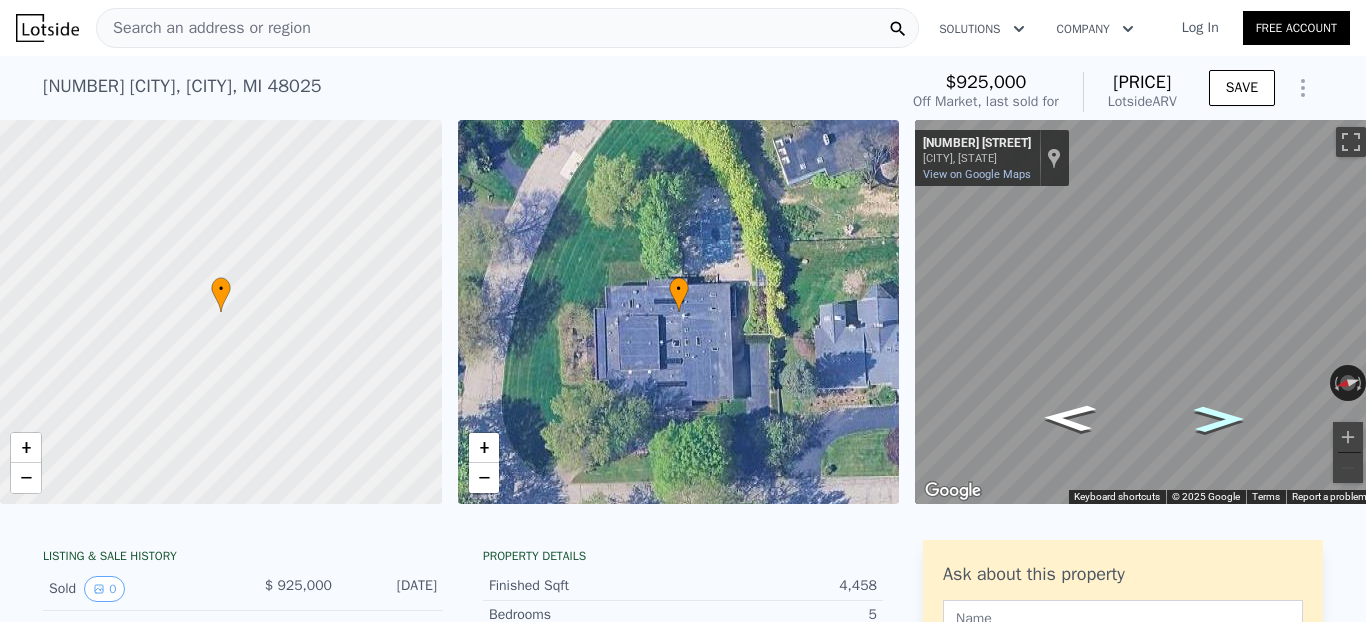 click 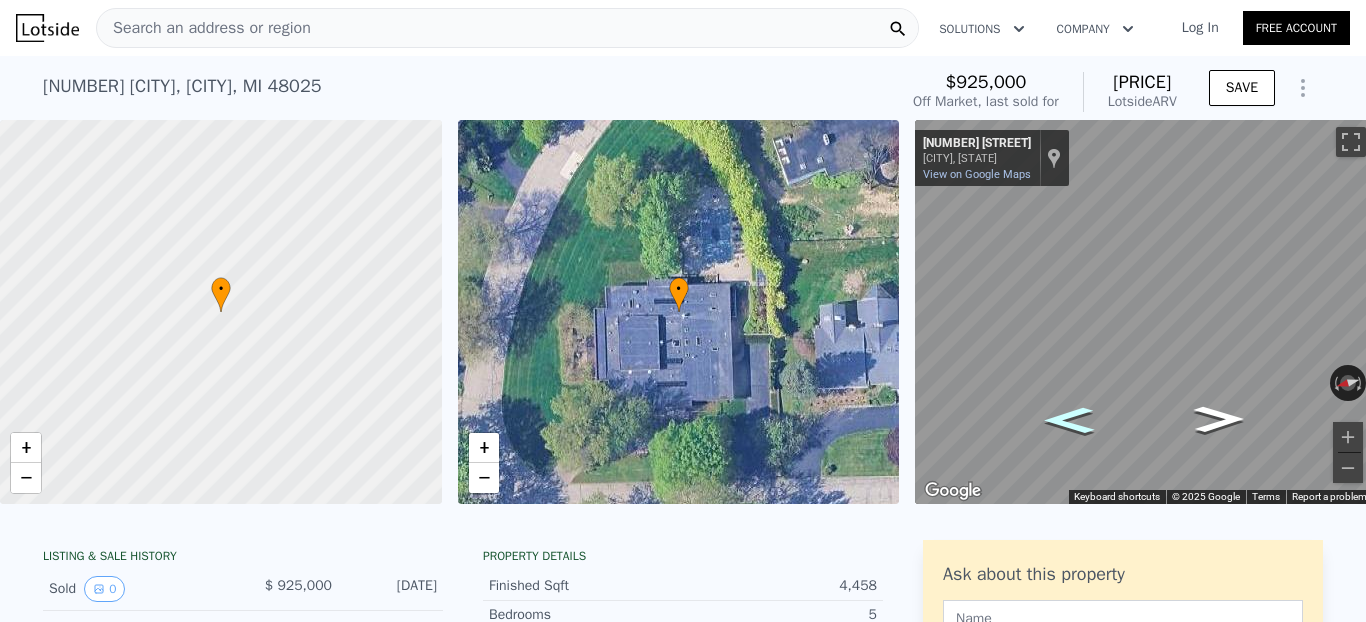 click 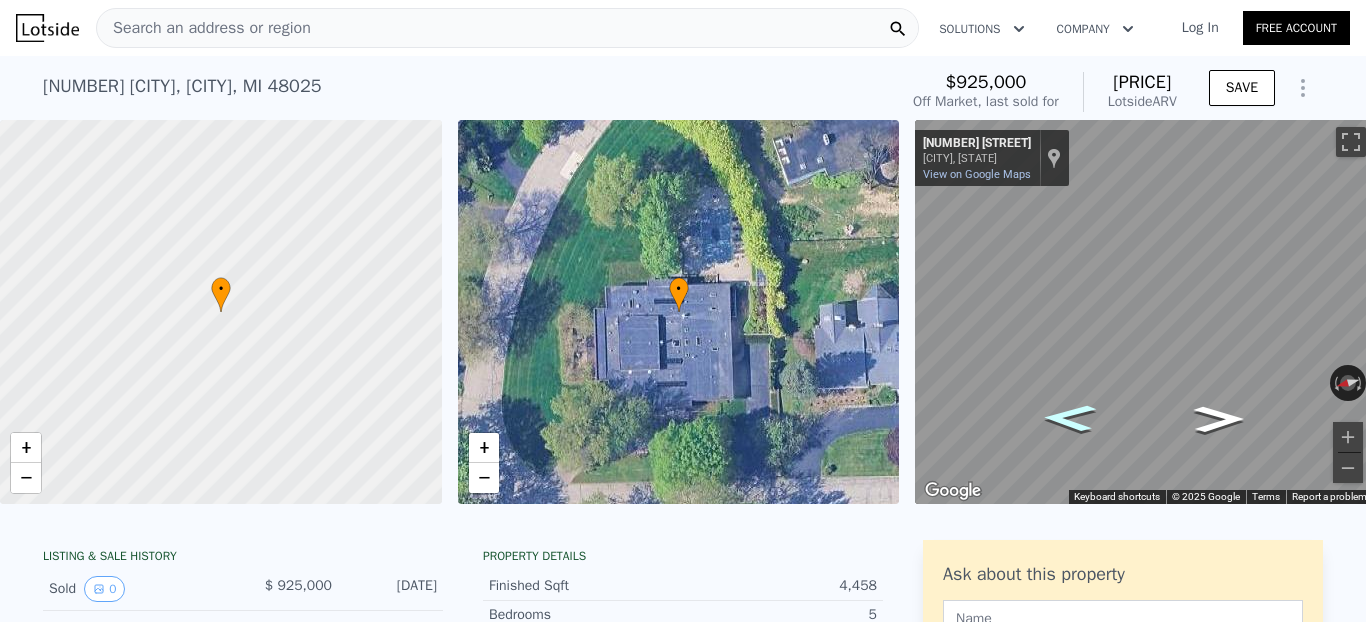 click 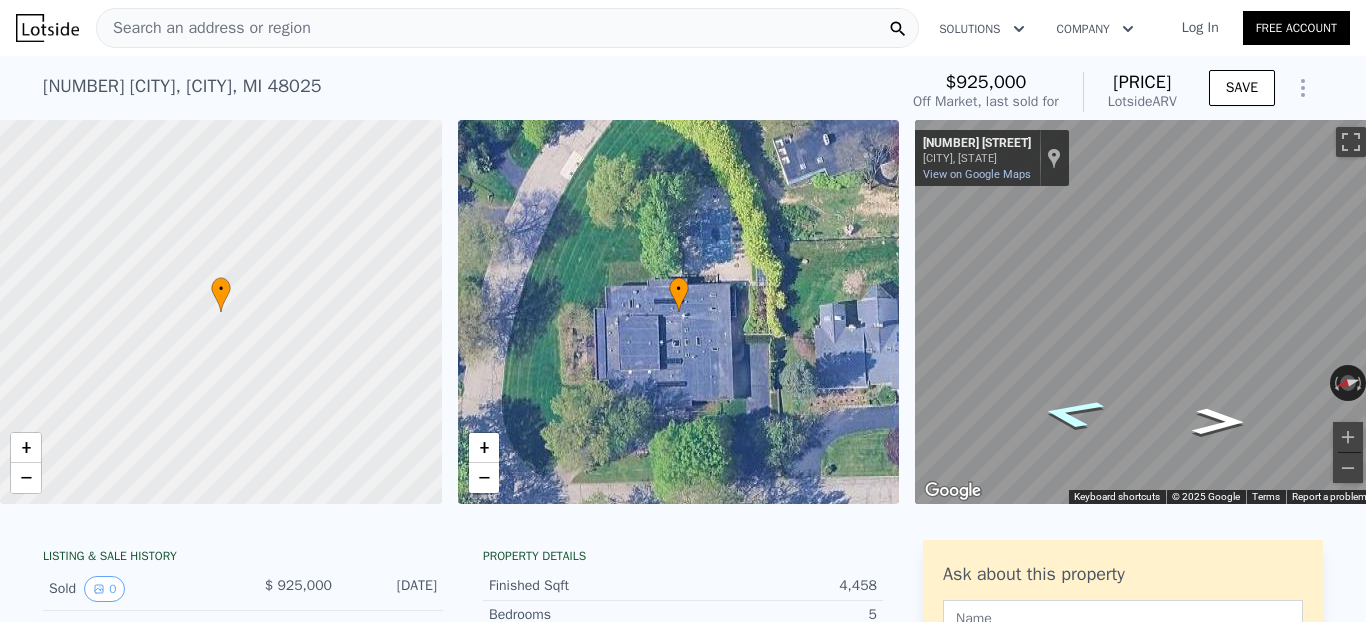 click 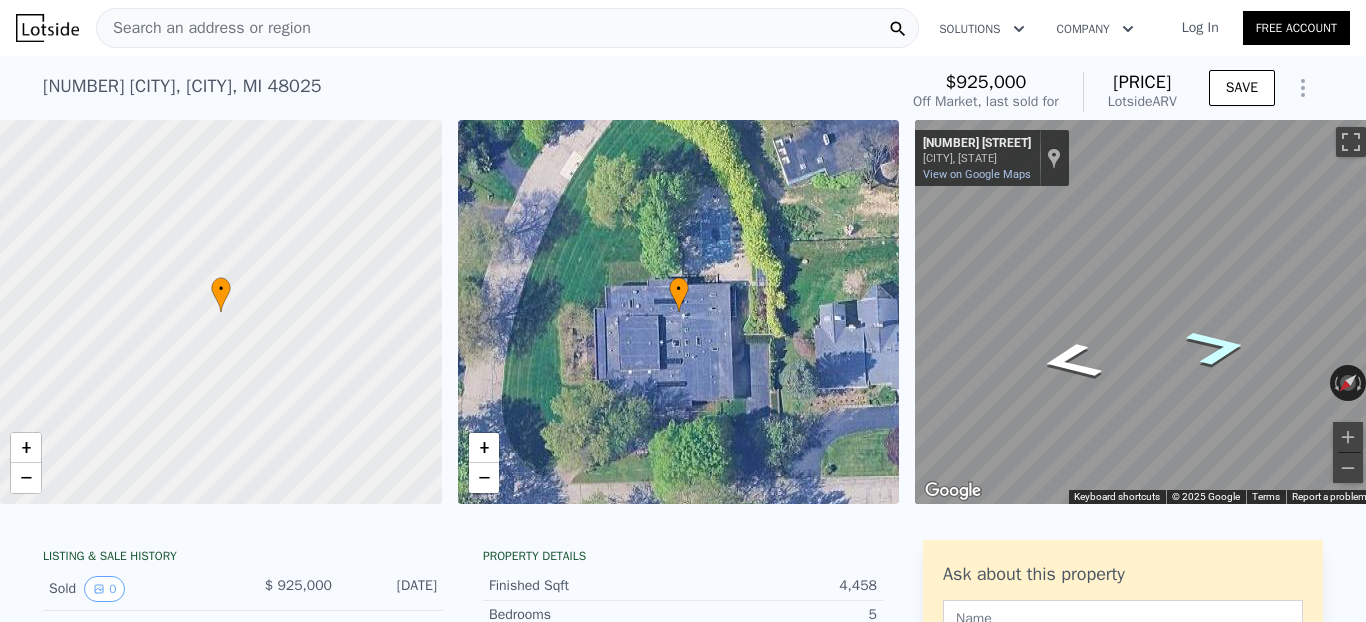 click 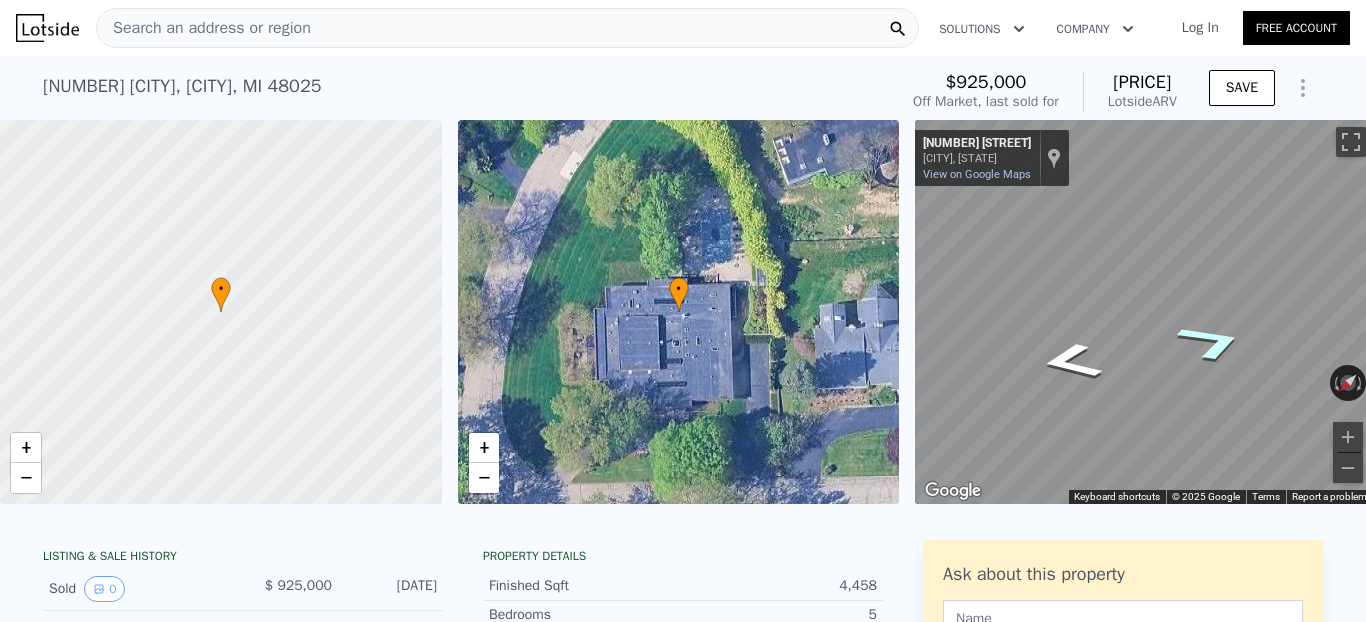 click 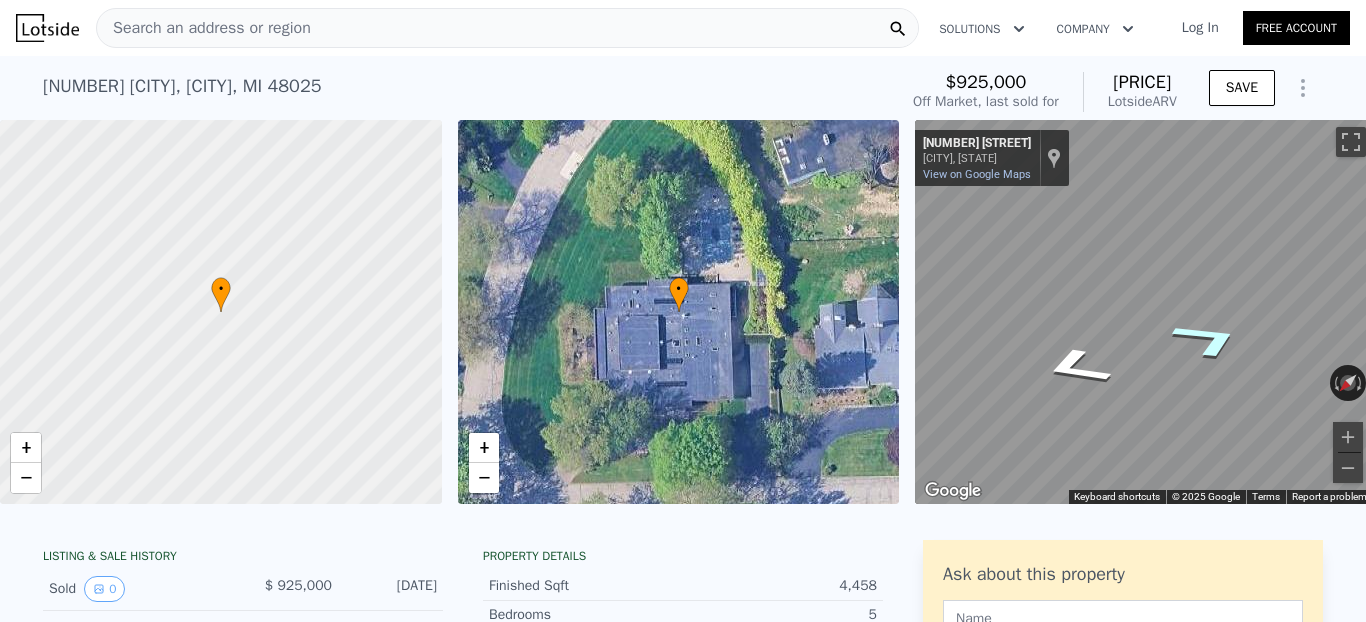 click 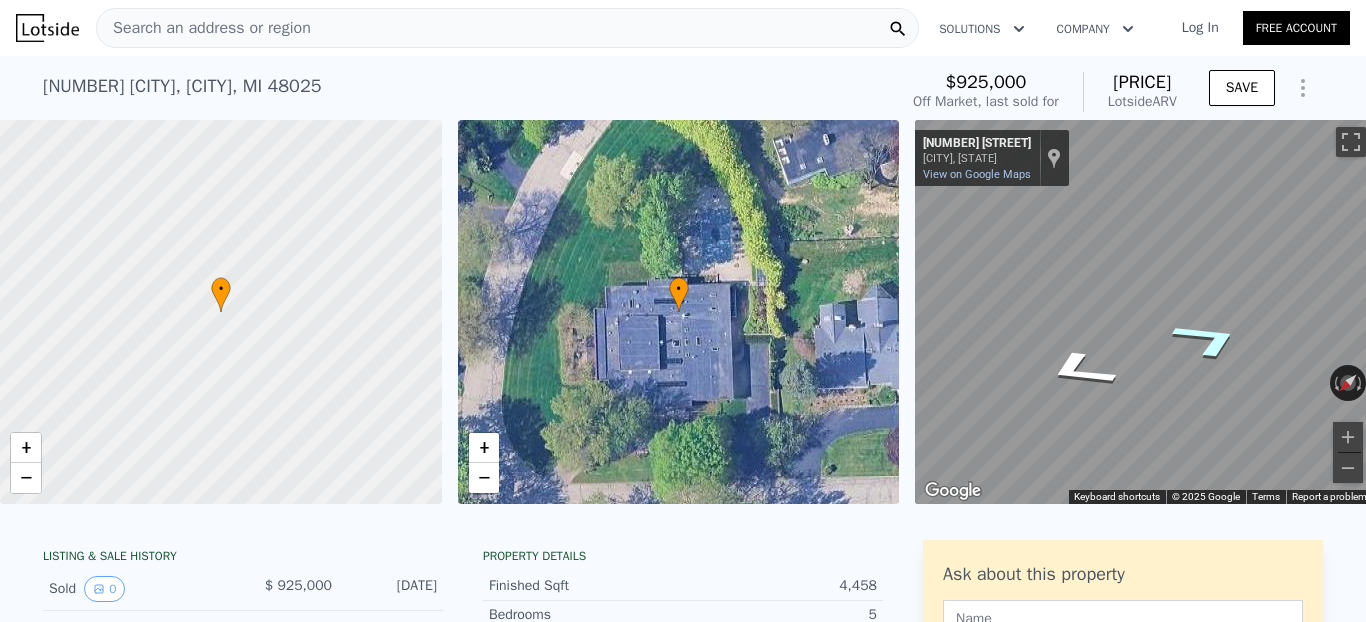 click 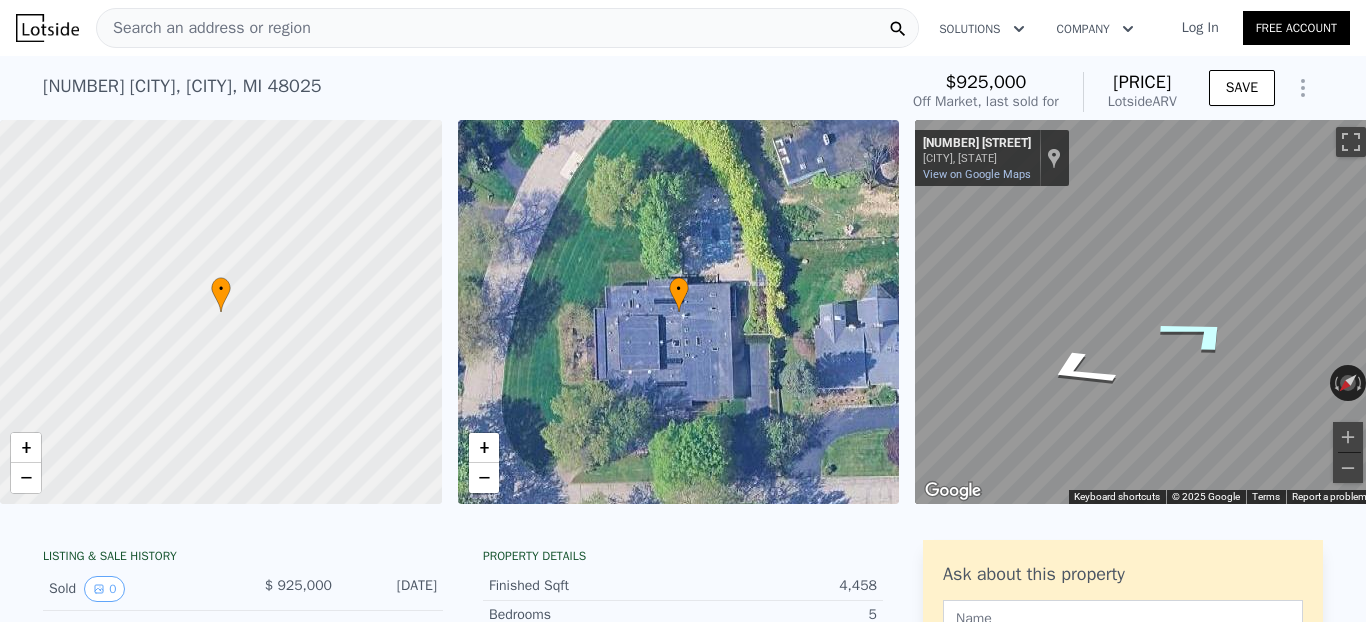 click 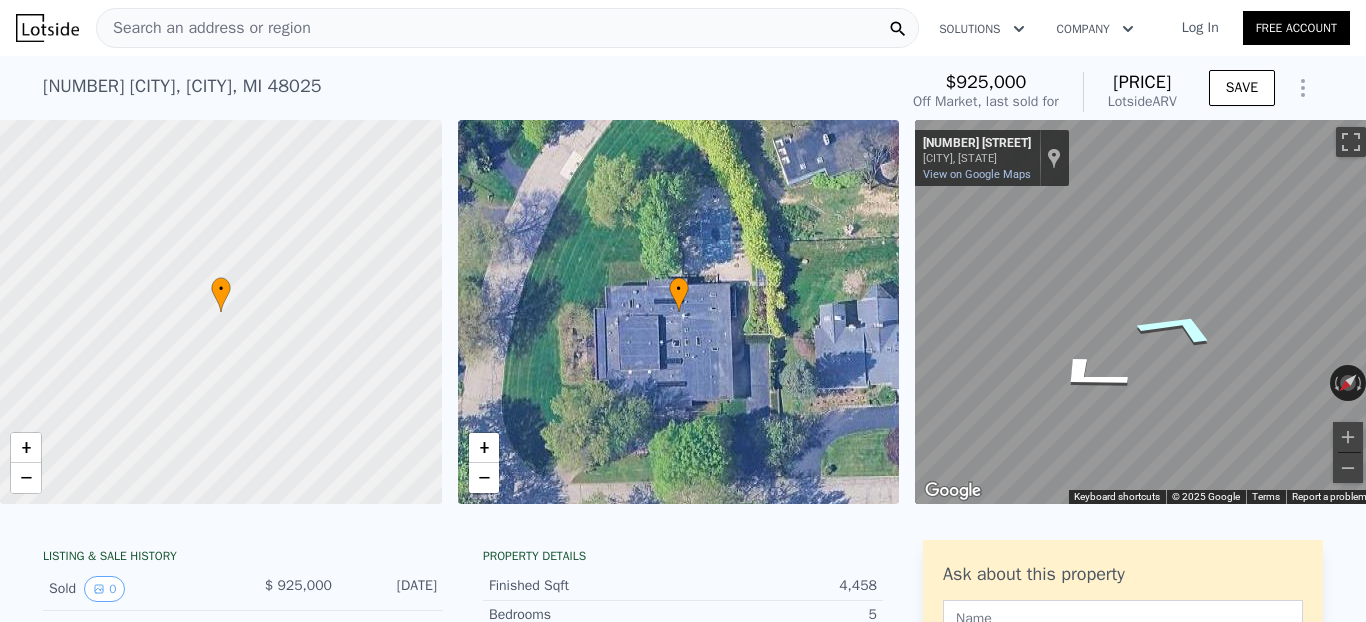 click 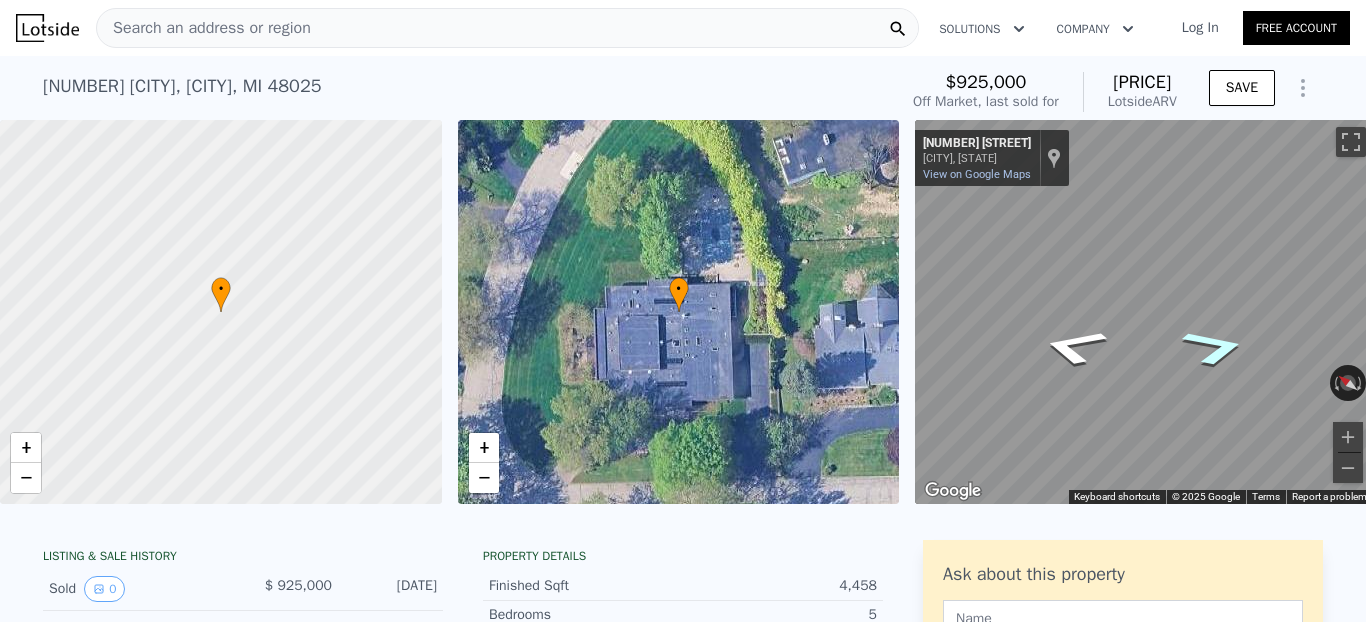 click 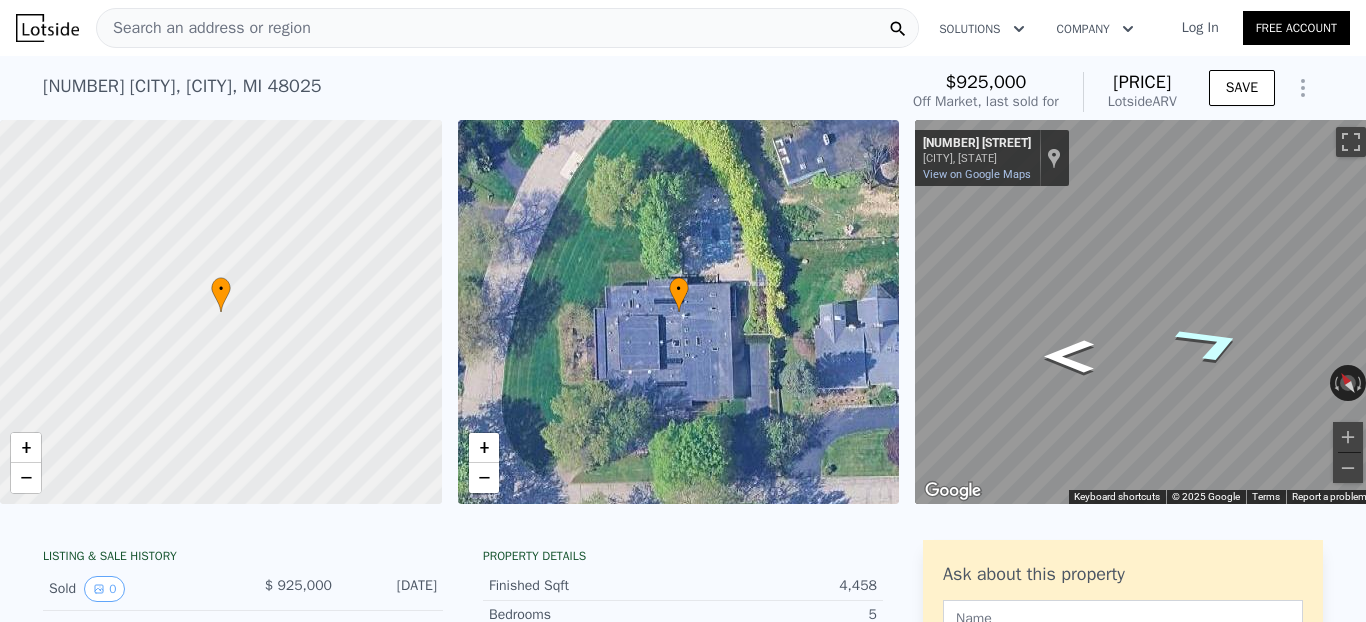 click 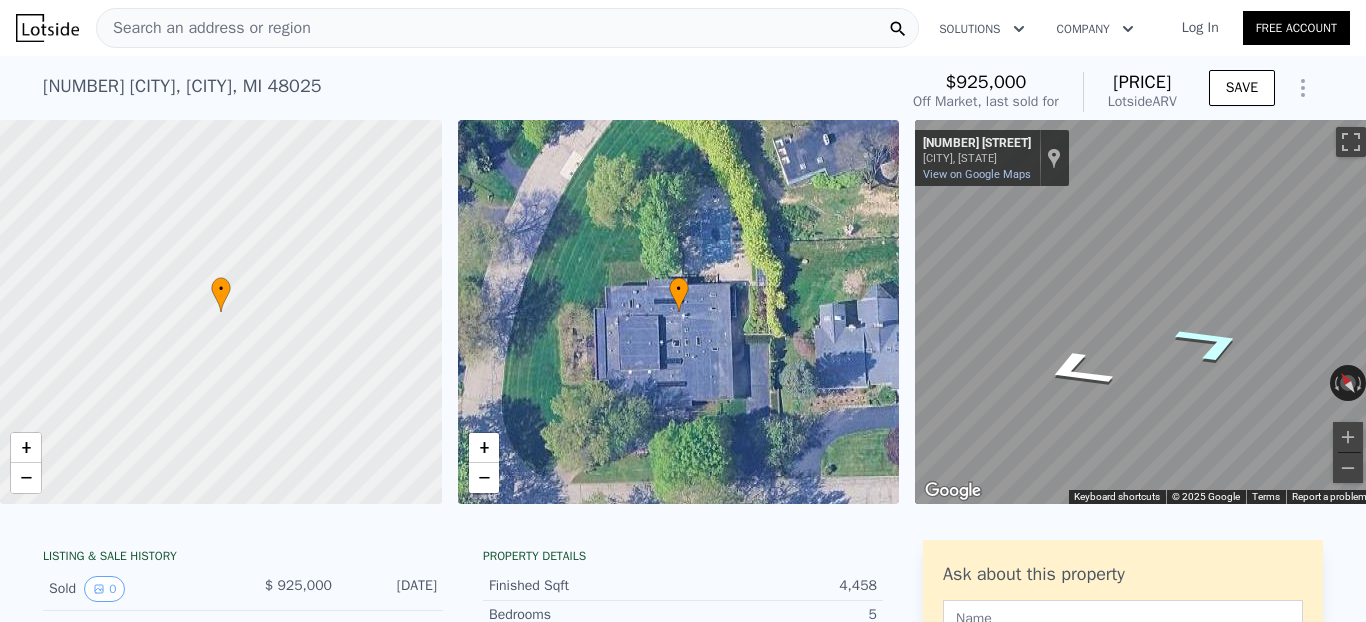 click 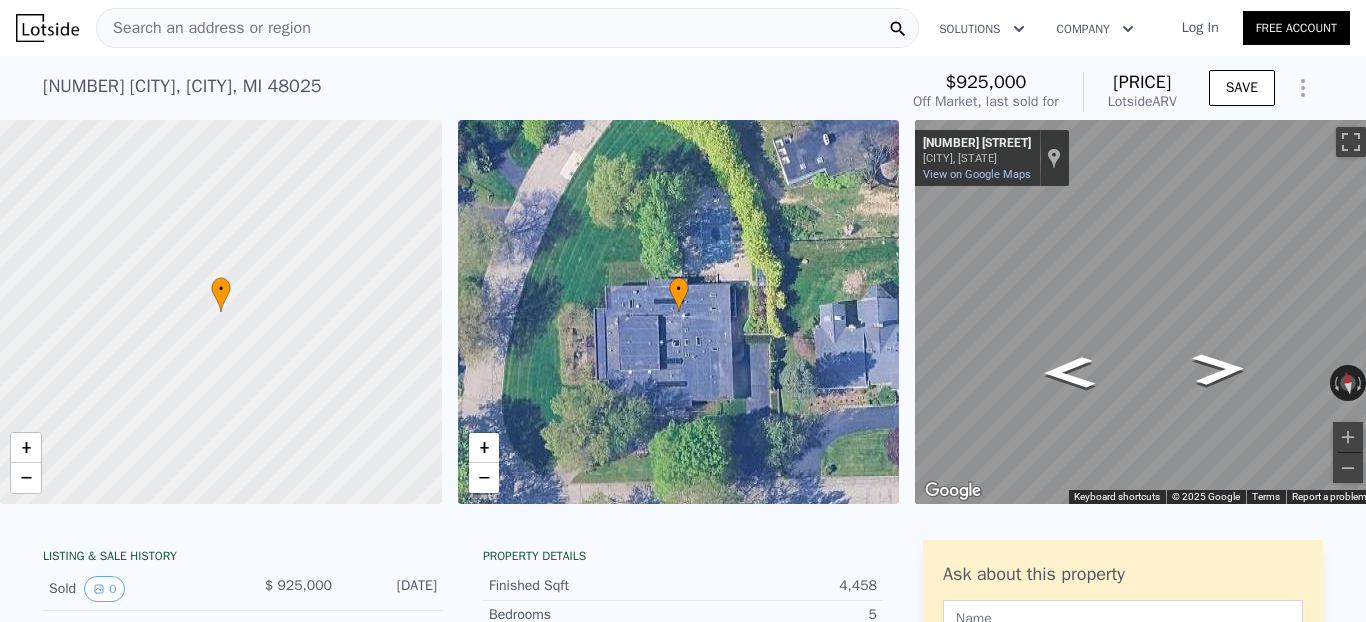 click on "Search an address or region" at bounding box center [507, 28] 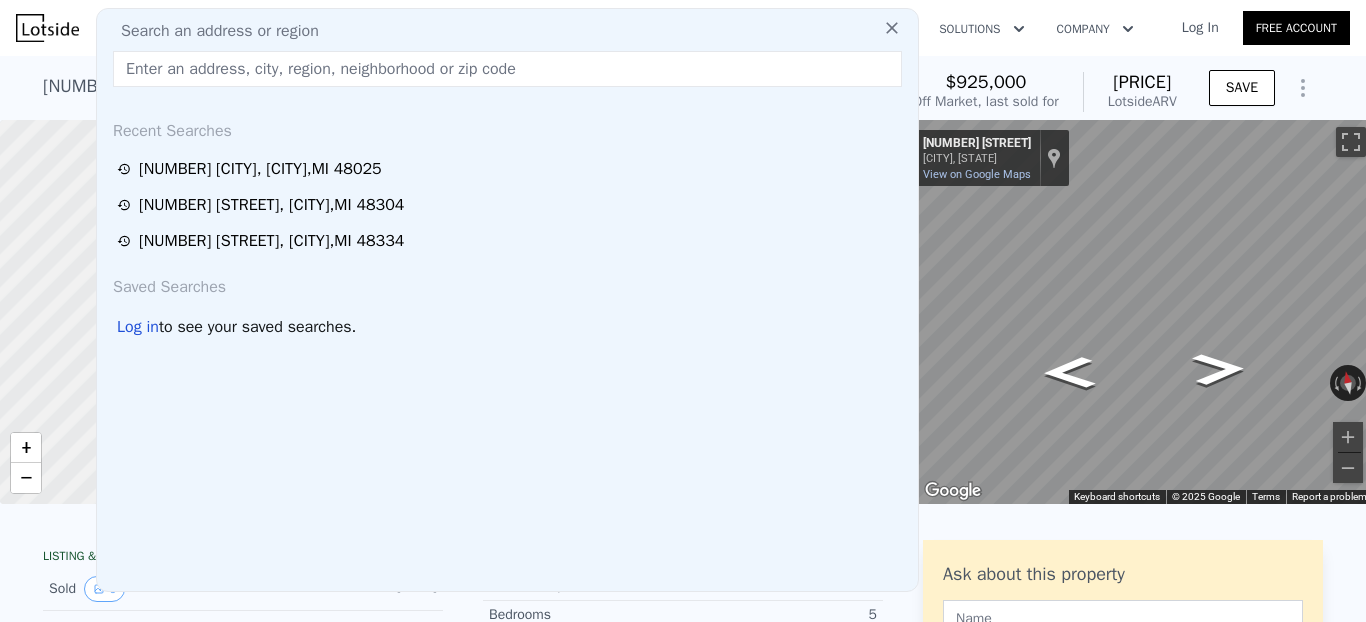 click on "Search an address or region" at bounding box center (507, 31) 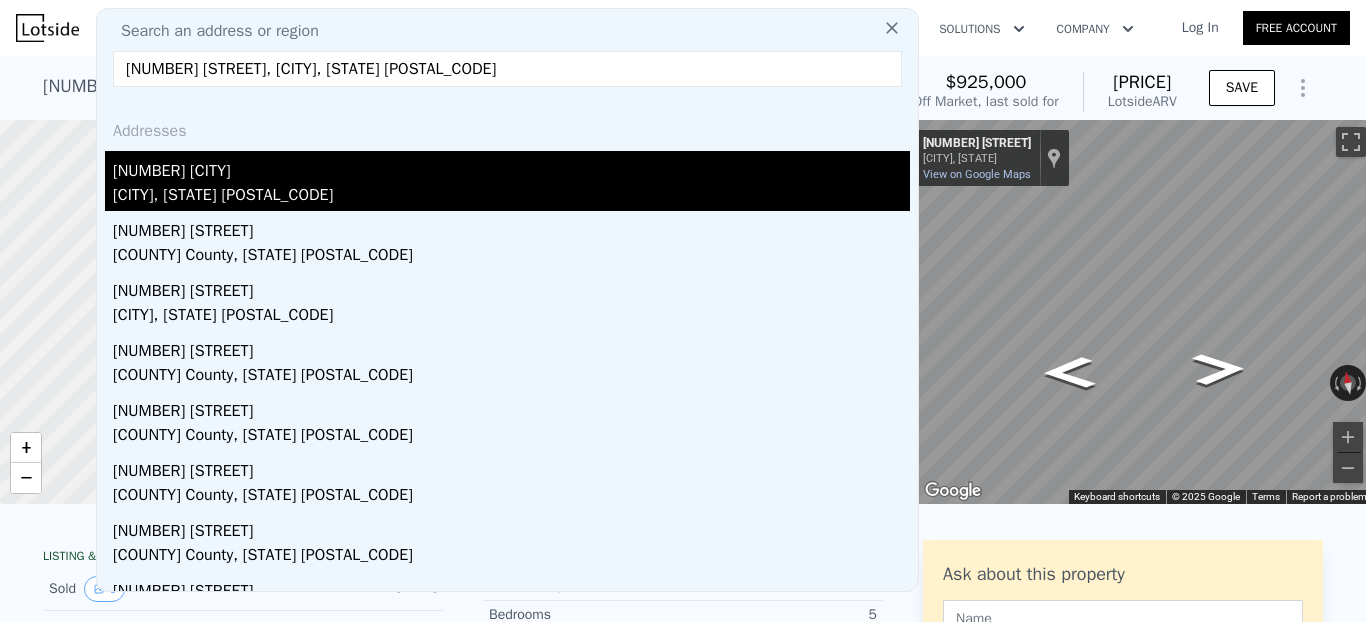 click on "[CITY], [STATE] [POSTAL_CODE]" at bounding box center (511, 197) 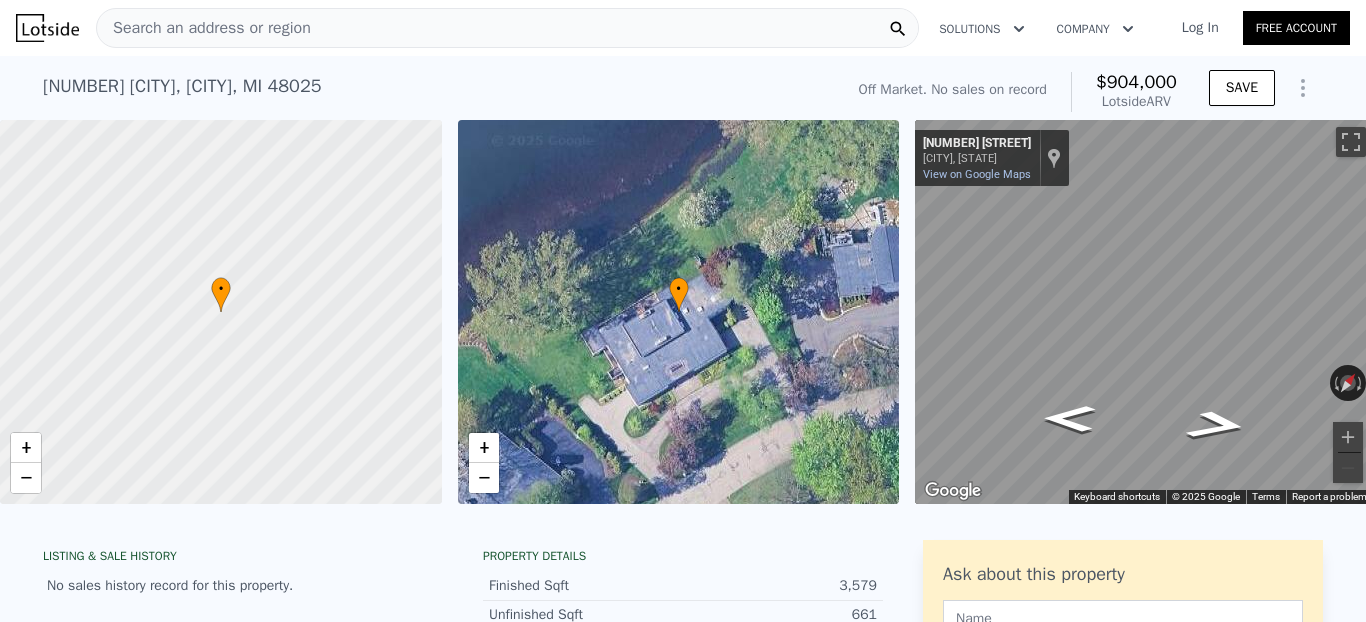 click on "Search an address or region" at bounding box center (507, 28) 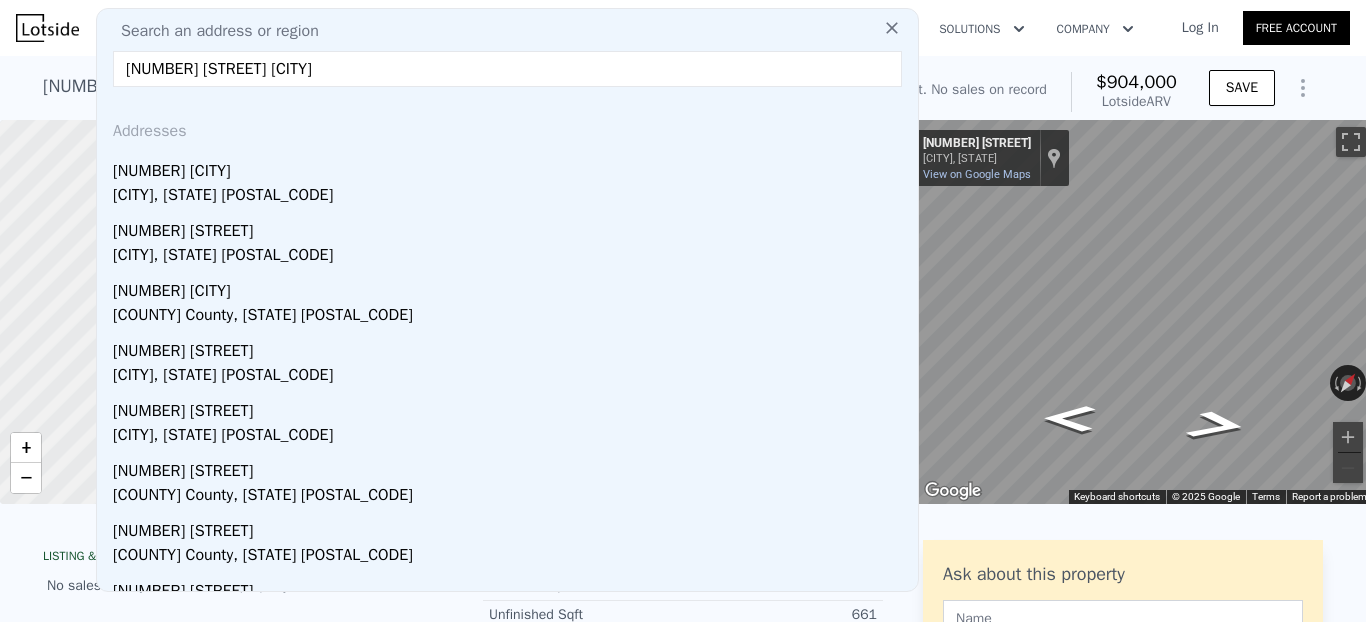 drag, startPoint x: 283, startPoint y: 70, endPoint x: 372, endPoint y: 71, distance: 89.005615 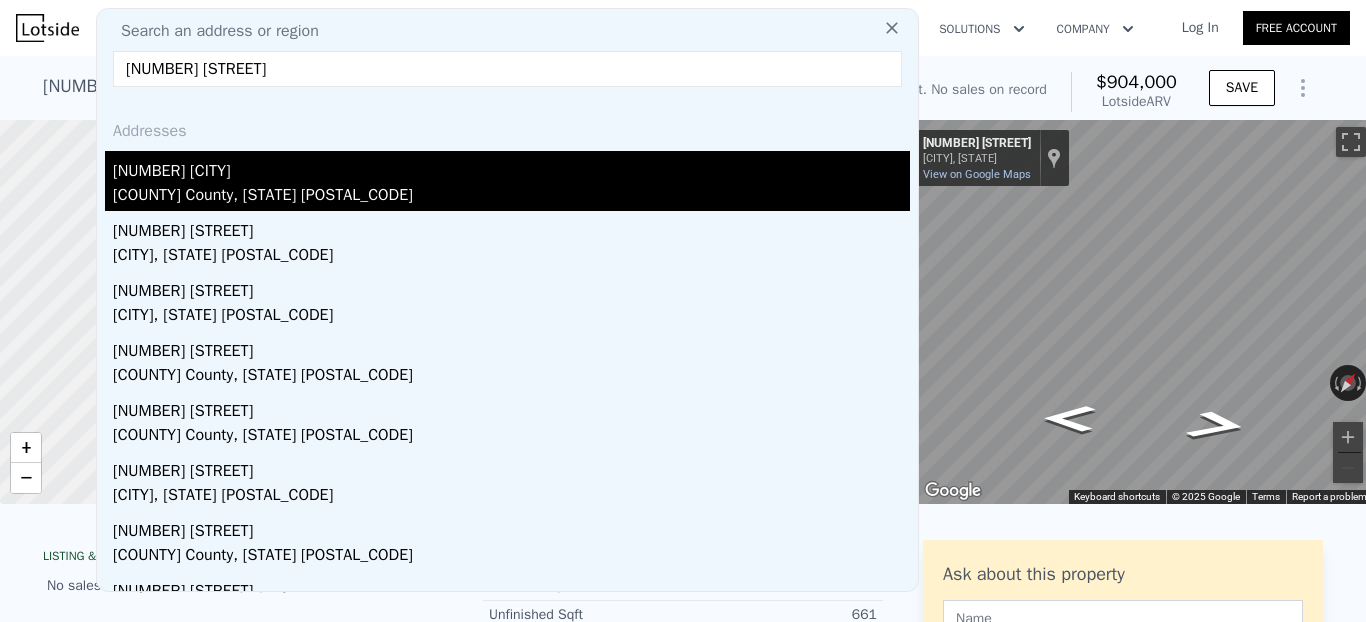 click on "32530 Scottsdale" at bounding box center (511, 167) 